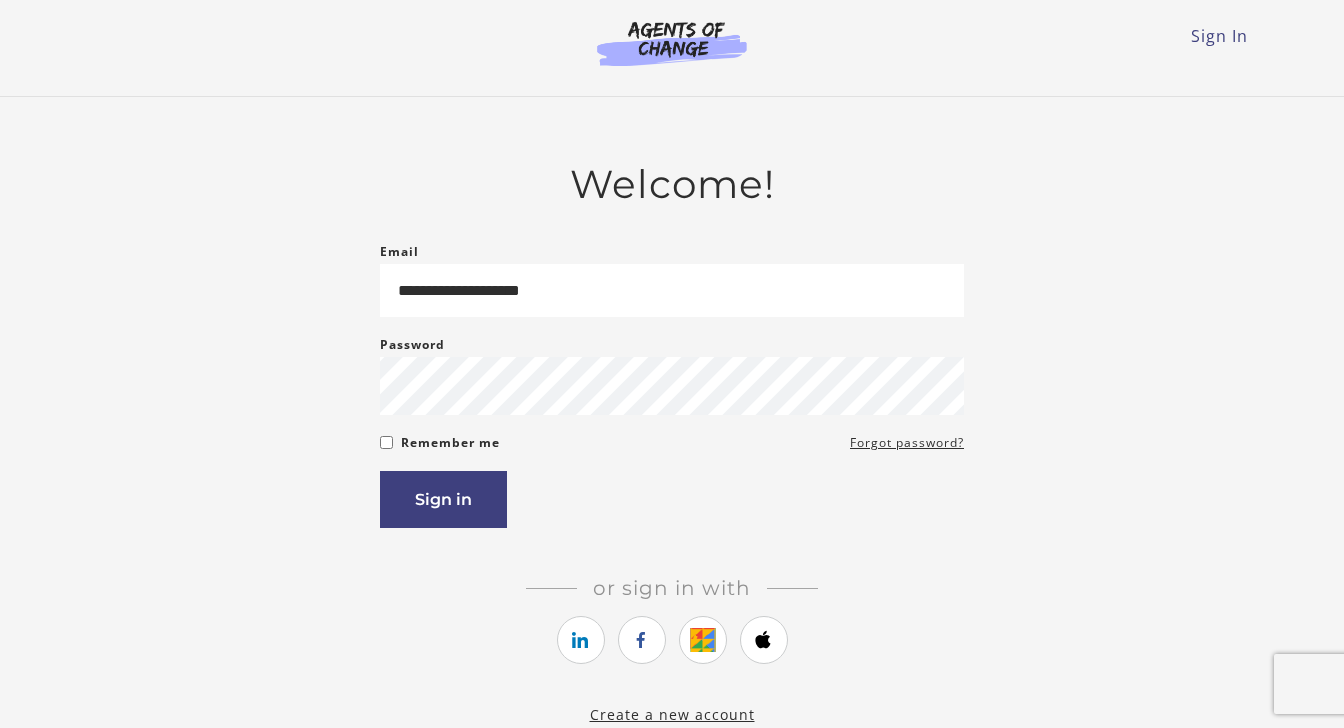 scroll, scrollTop: 0, scrollLeft: 0, axis: both 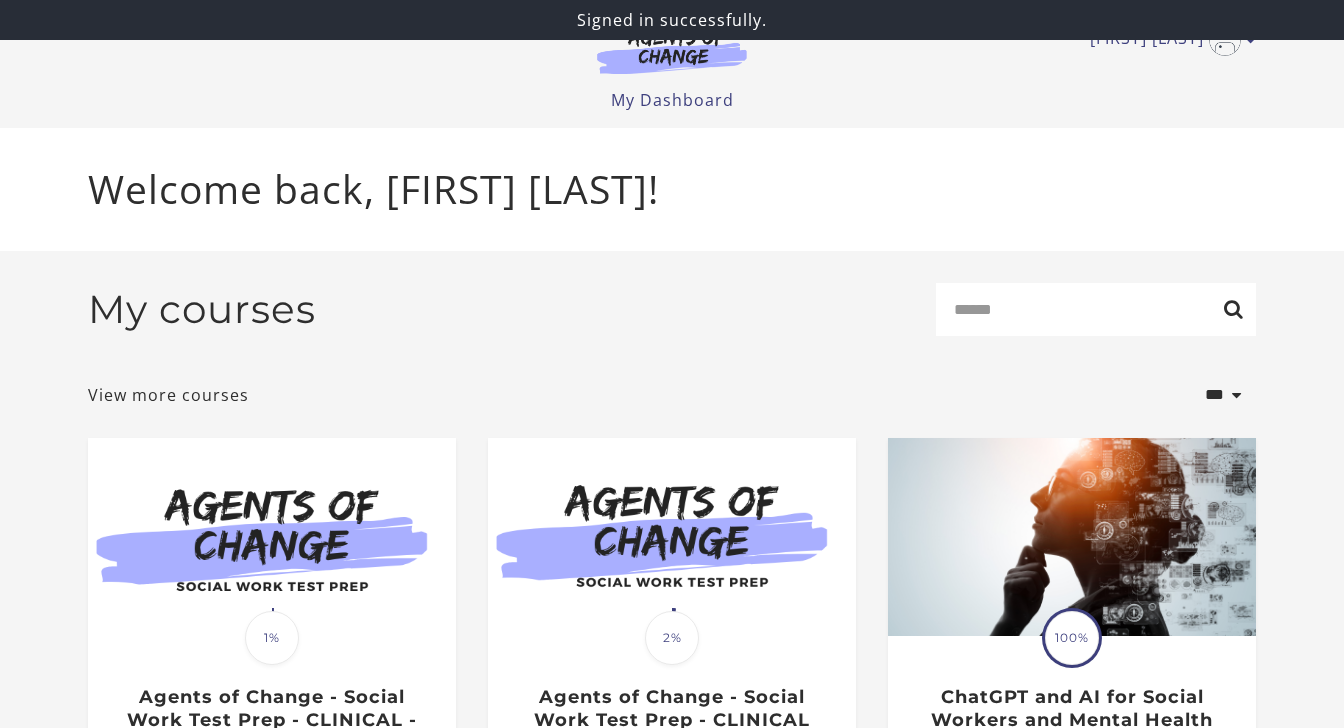 click on "Welcome back, [FIRST] [LAST]!" at bounding box center [672, 189] 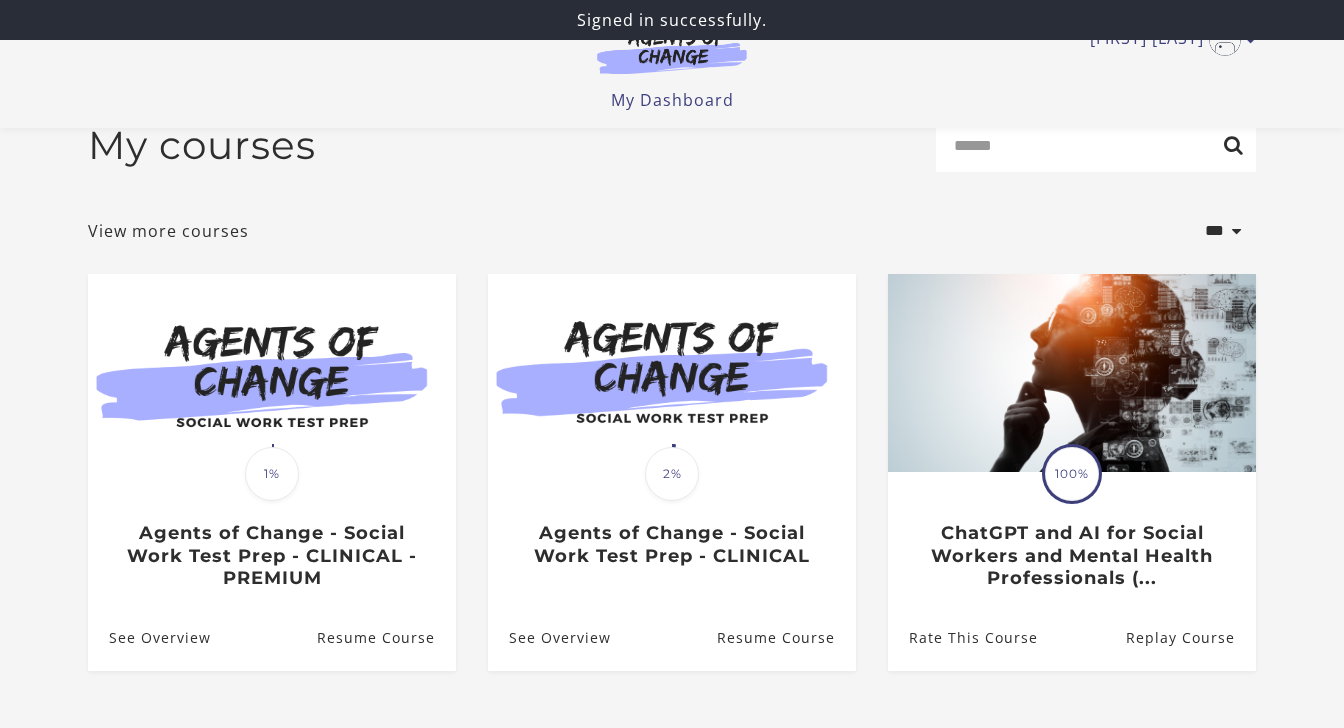 scroll, scrollTop: 50, scrollLeft: 0, axis: vertical 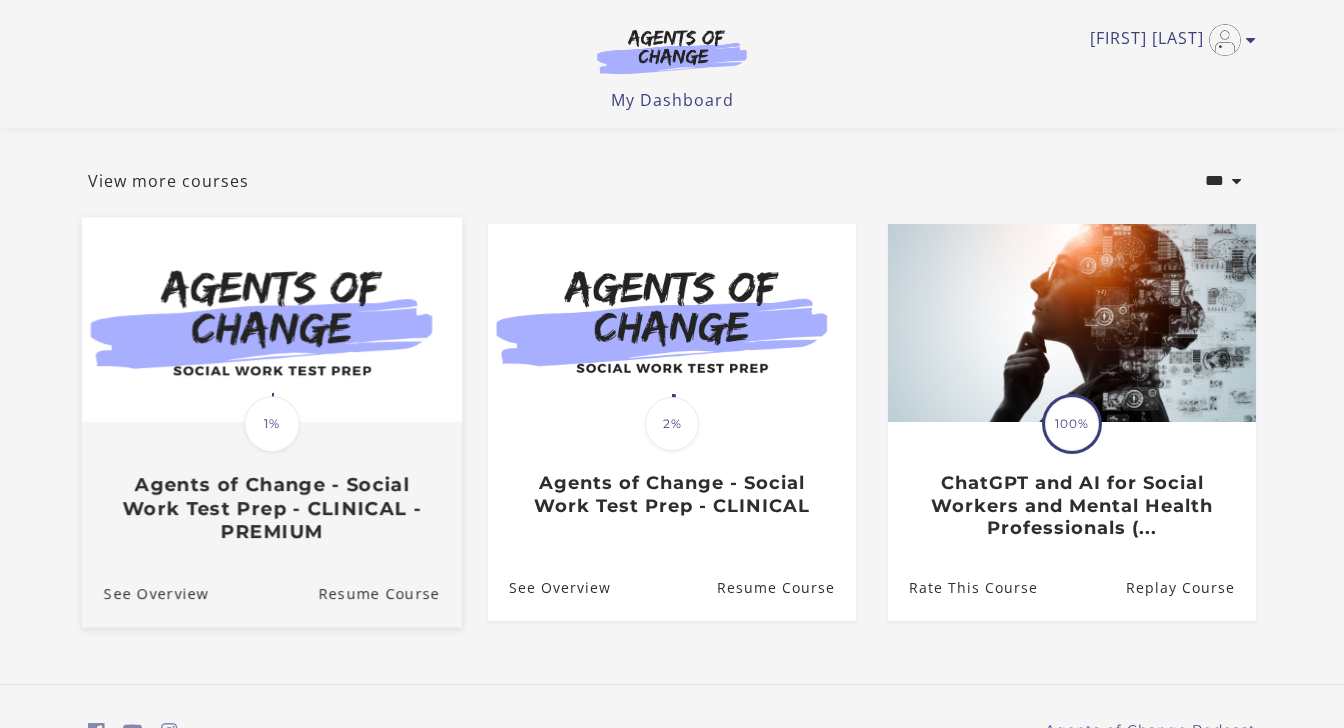 click on "Agents of Change - Social Work Test Prep - CLINICAL - PREMIUM" at bounding box center (272, 508) 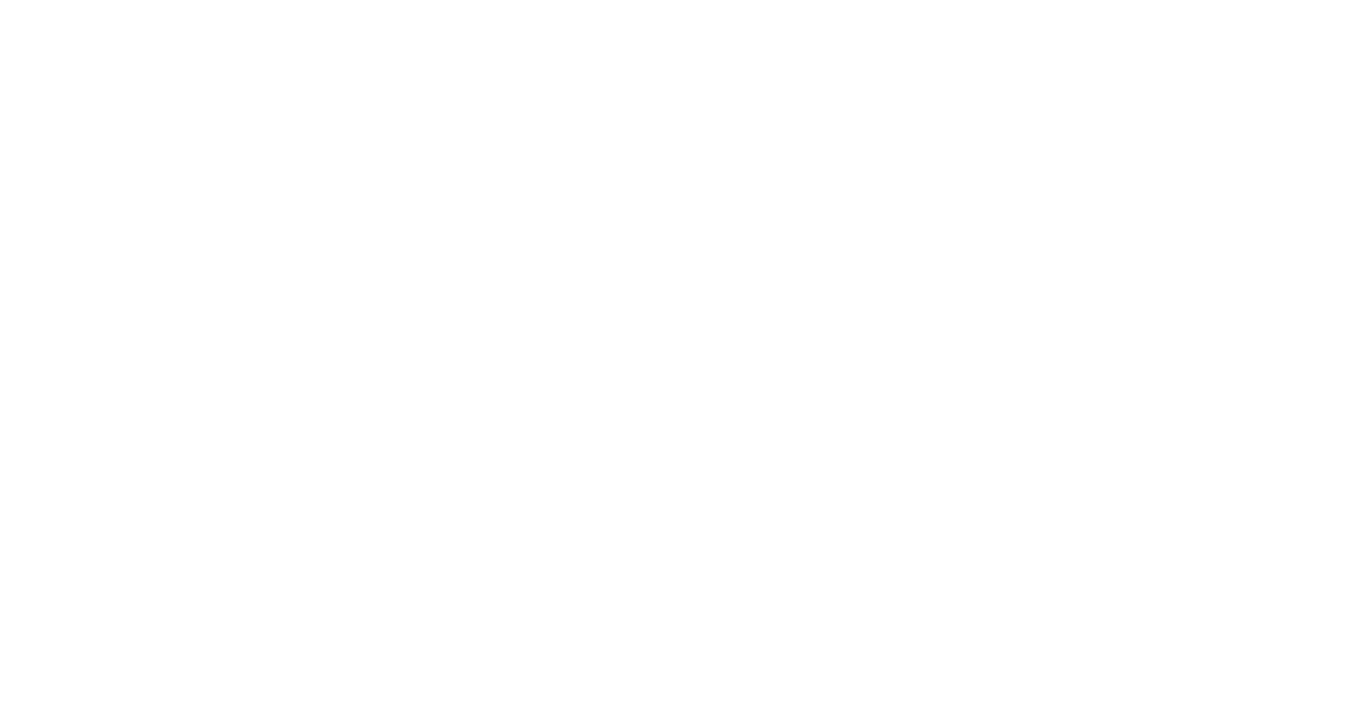 scroll, scrollTop: 0, scrollLeft: 0, axis: both 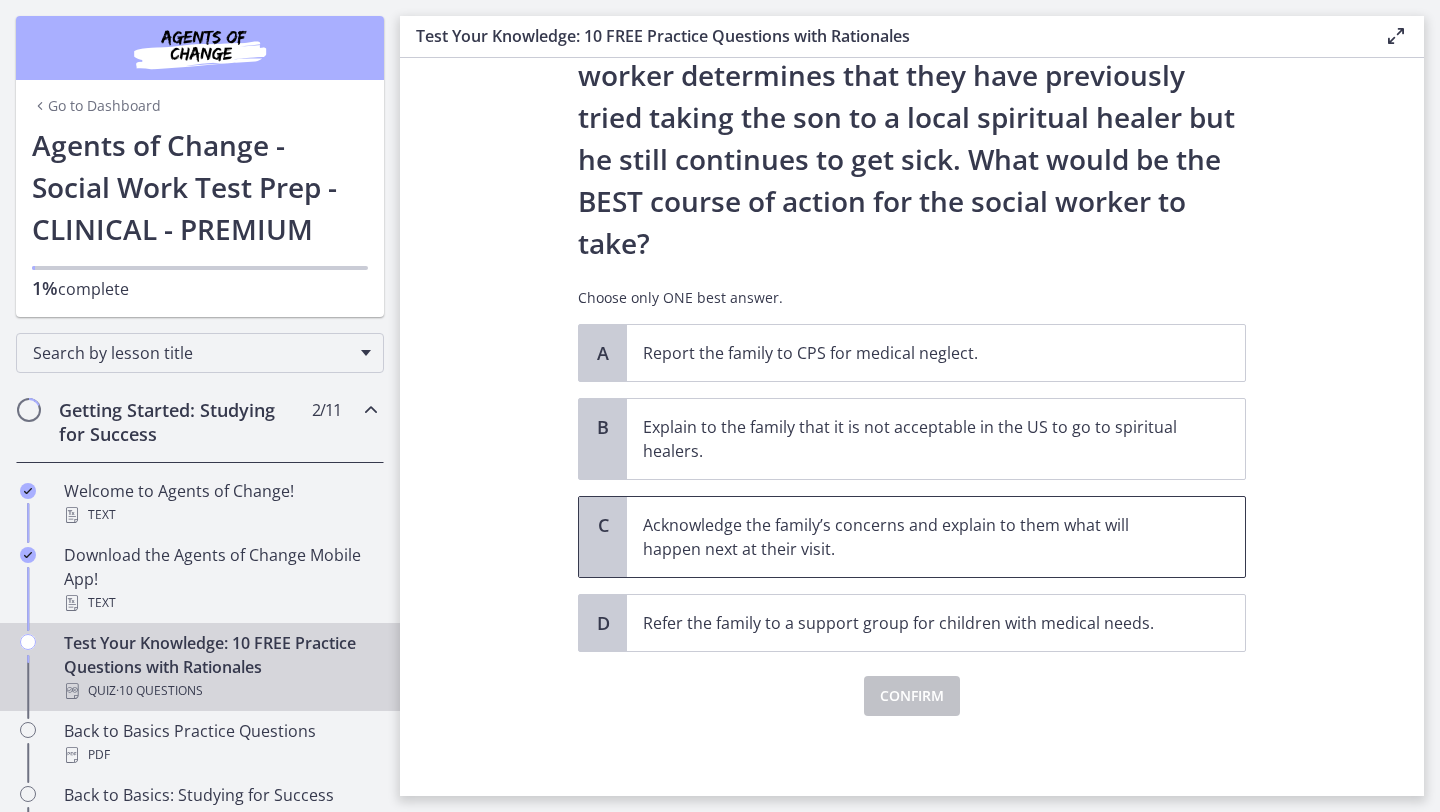 click on "Acknowledge the family’s concerns and explain to them what will happen next at their visit." at bounding box center (916, 537) 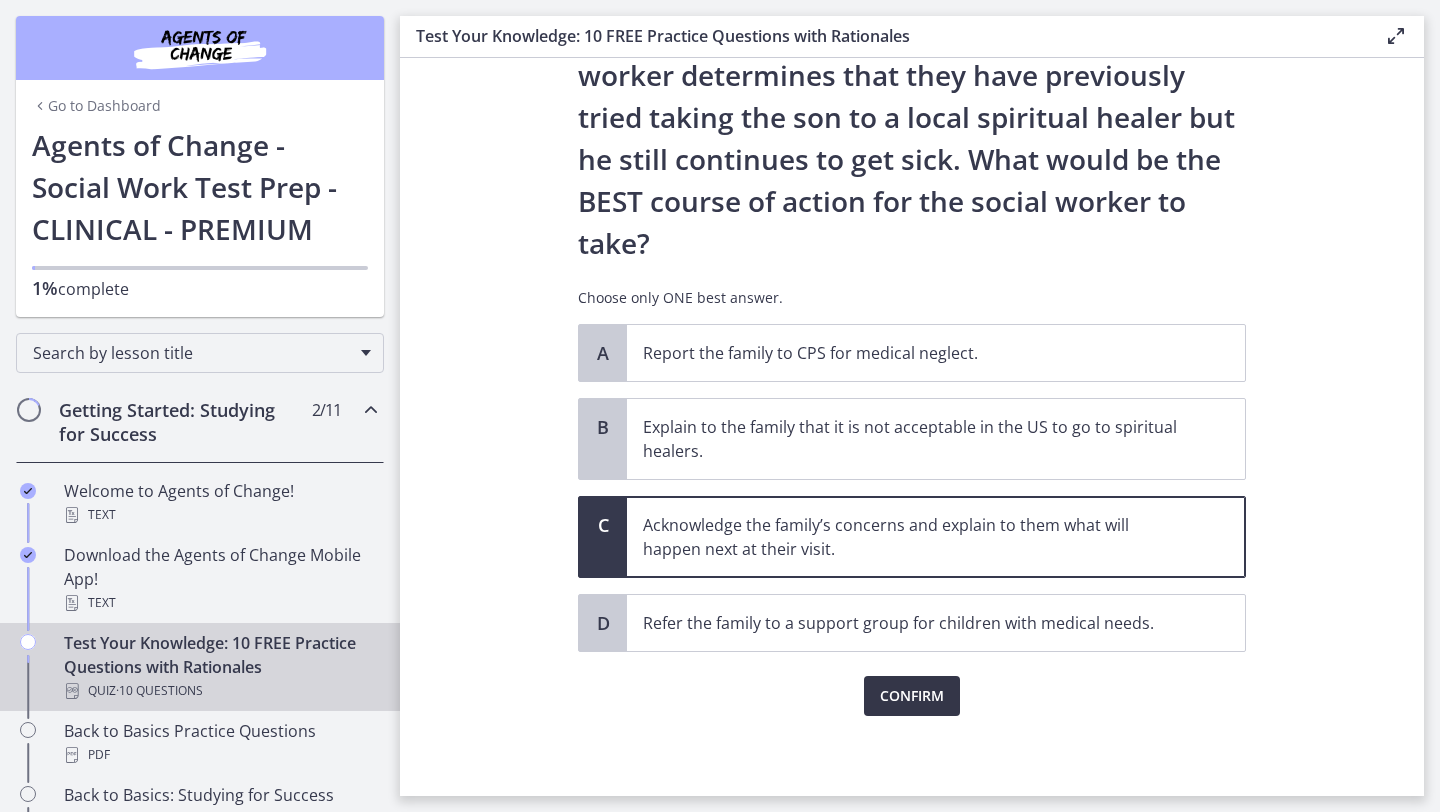 click on "Confirm" at bounding box center [912, 696] 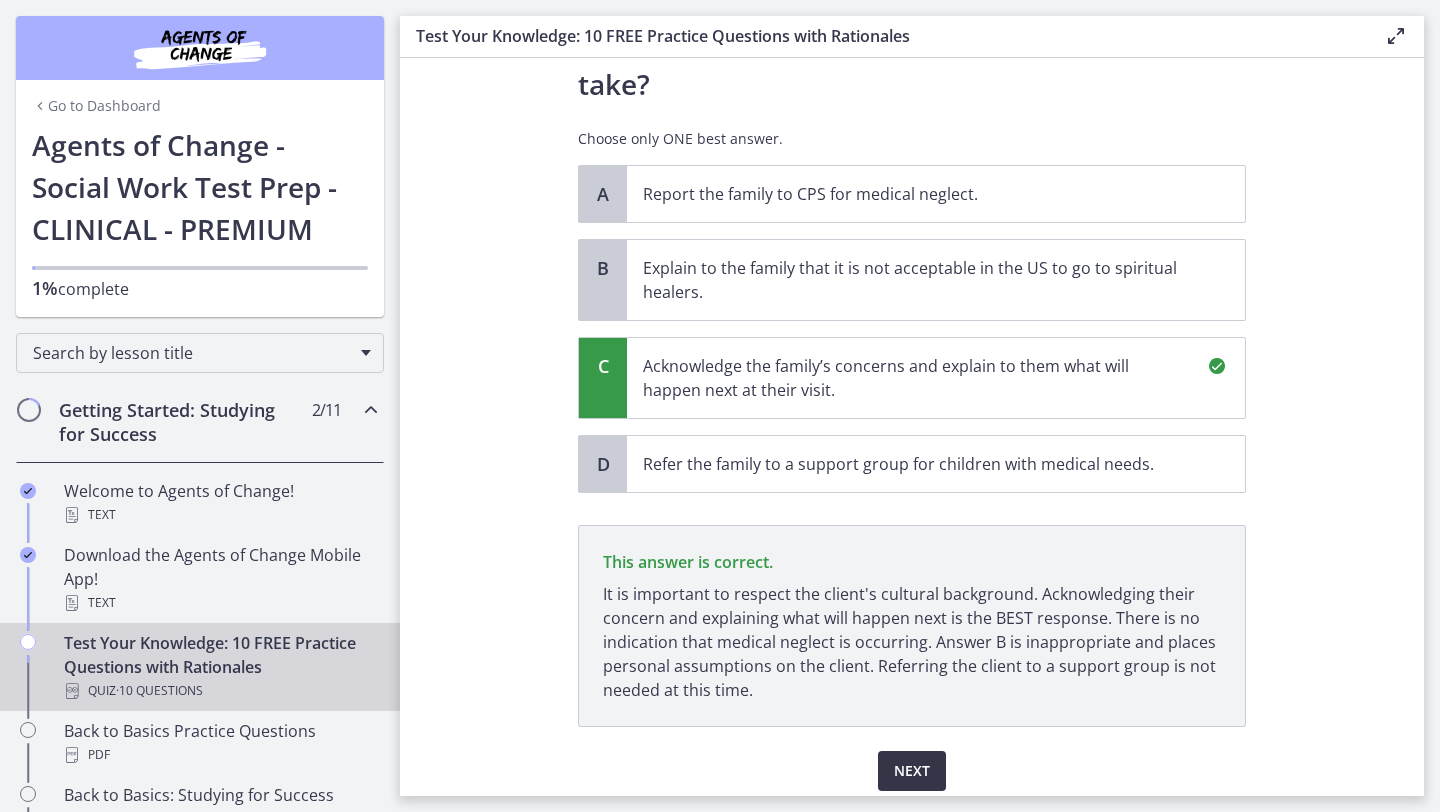 scroll, scrollTop: 554, scrollLeft: 0, axis: vertical 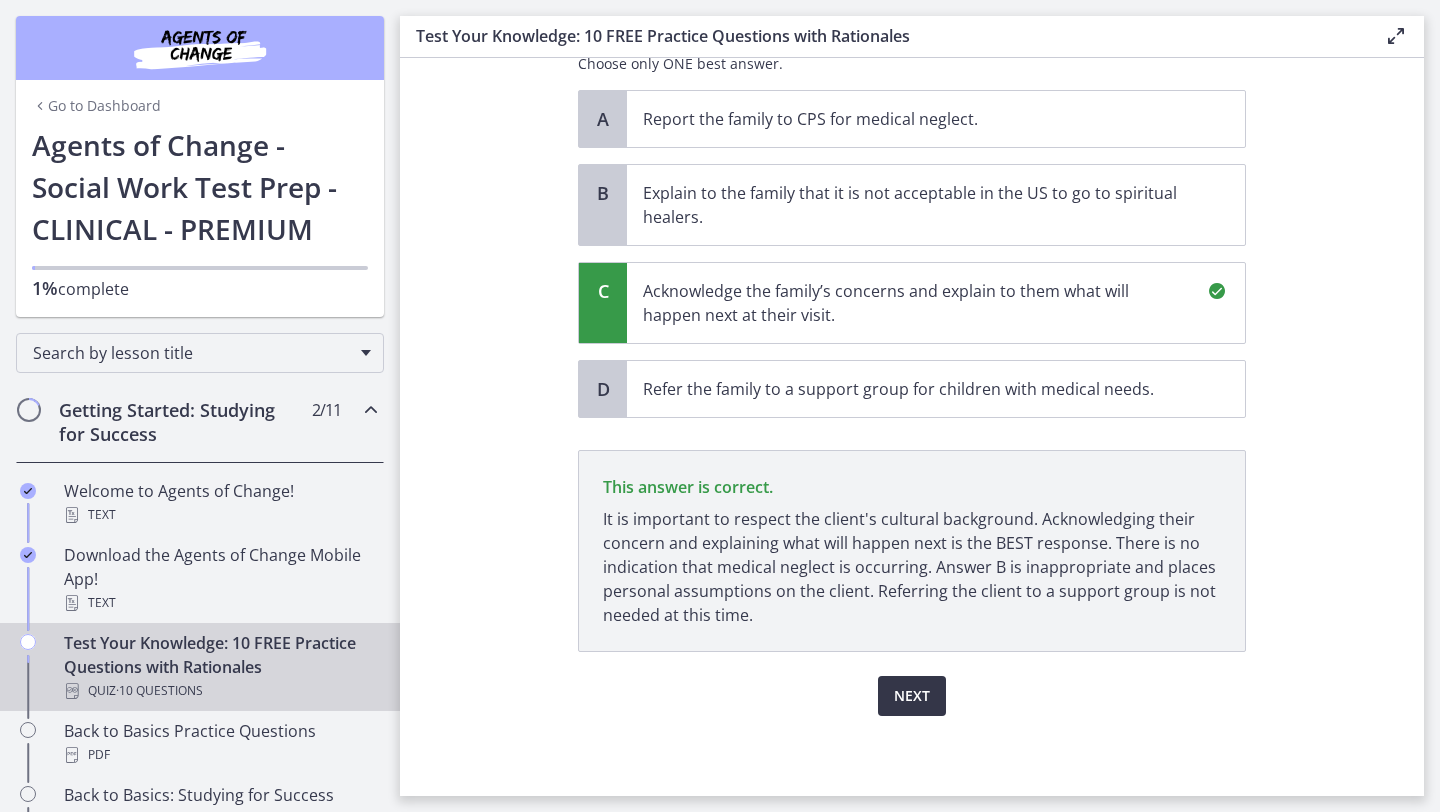 click on "Next" at bounding box center [912, 696] 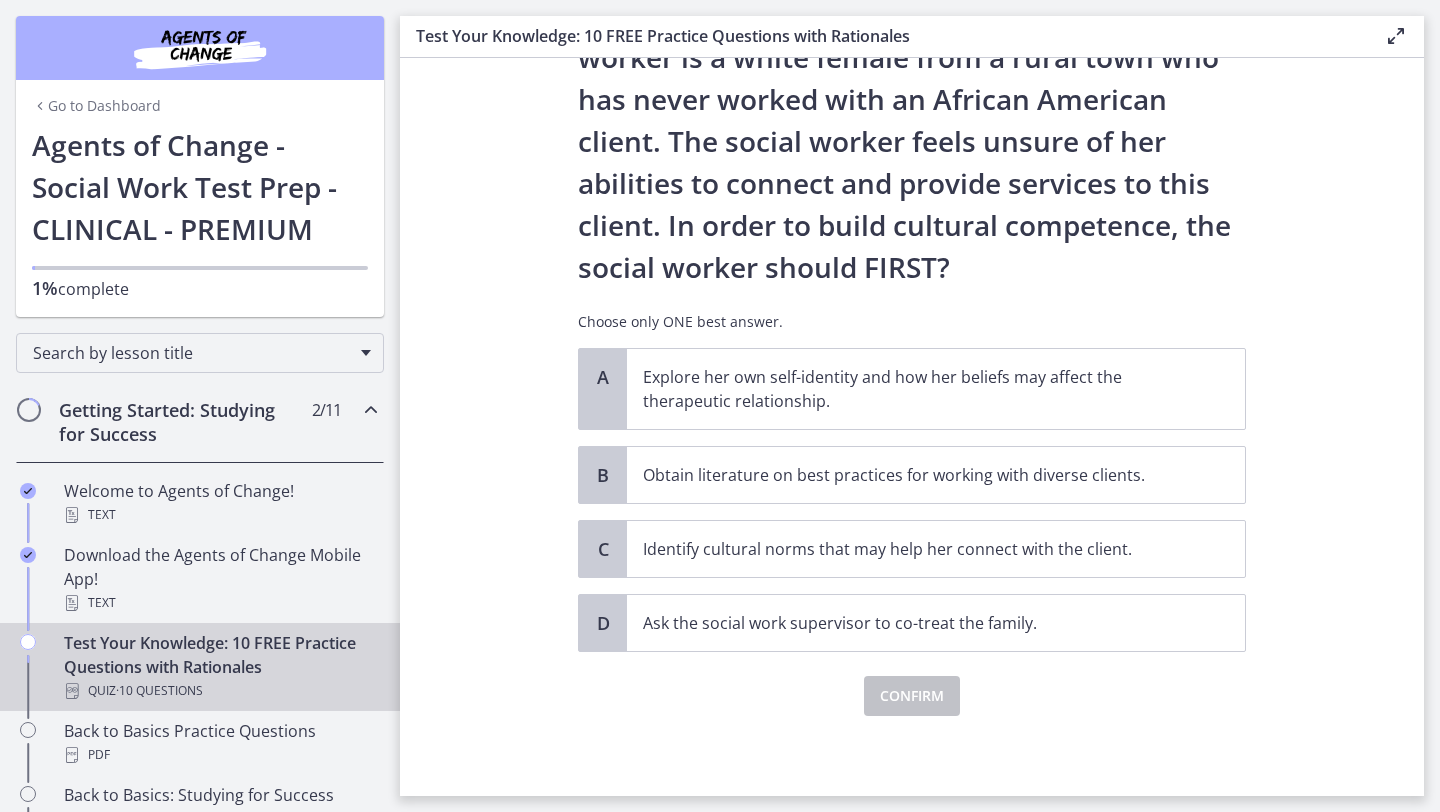 scroll, scrollTop: 0, scrollLeft: 0, axis: both 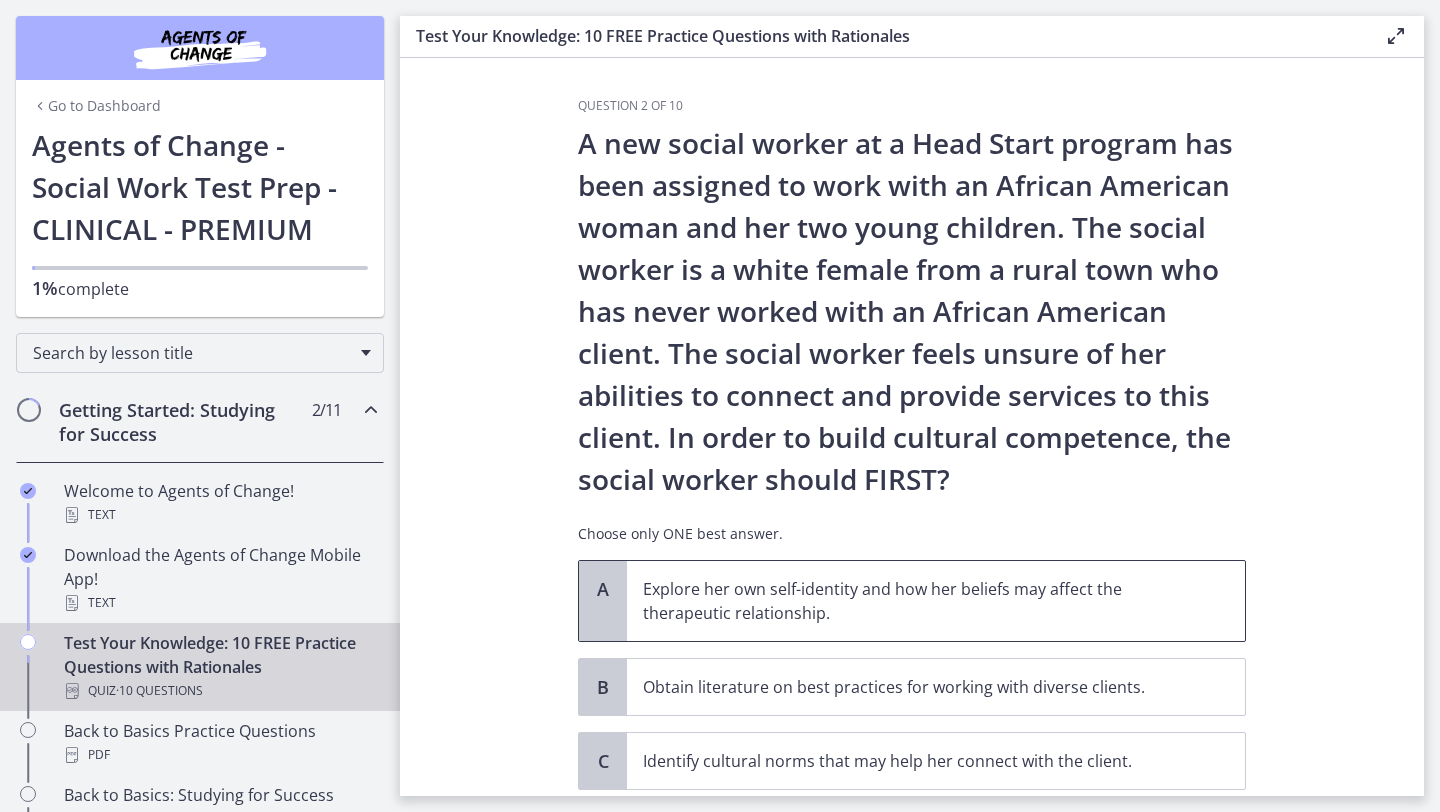 click on "Explore her own self-identity and how her beliefs may affect the therapeutic relationship." at bounding box center [916, 601] 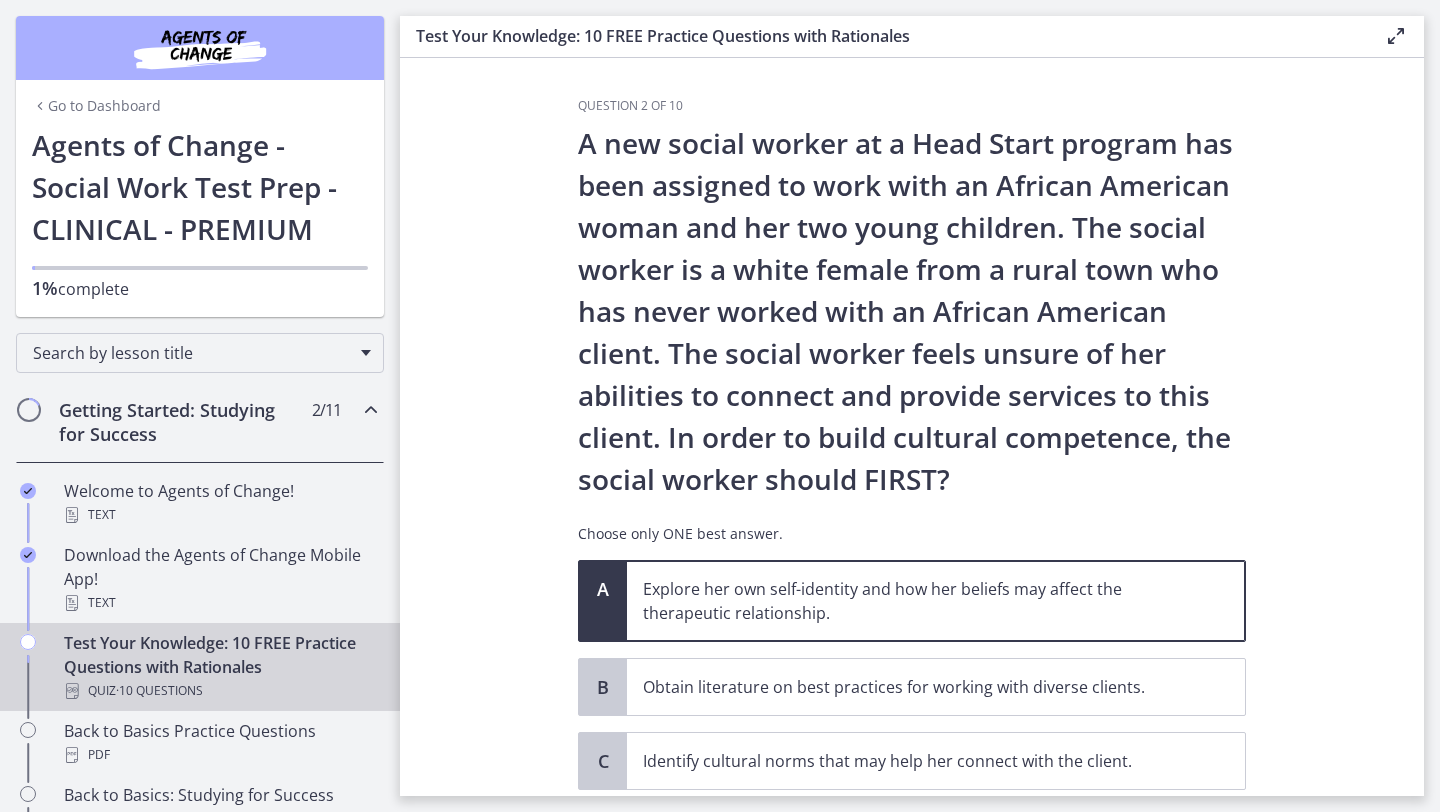 scroll, scrollTop: 212, scrollLeft: 0, axis: vertical 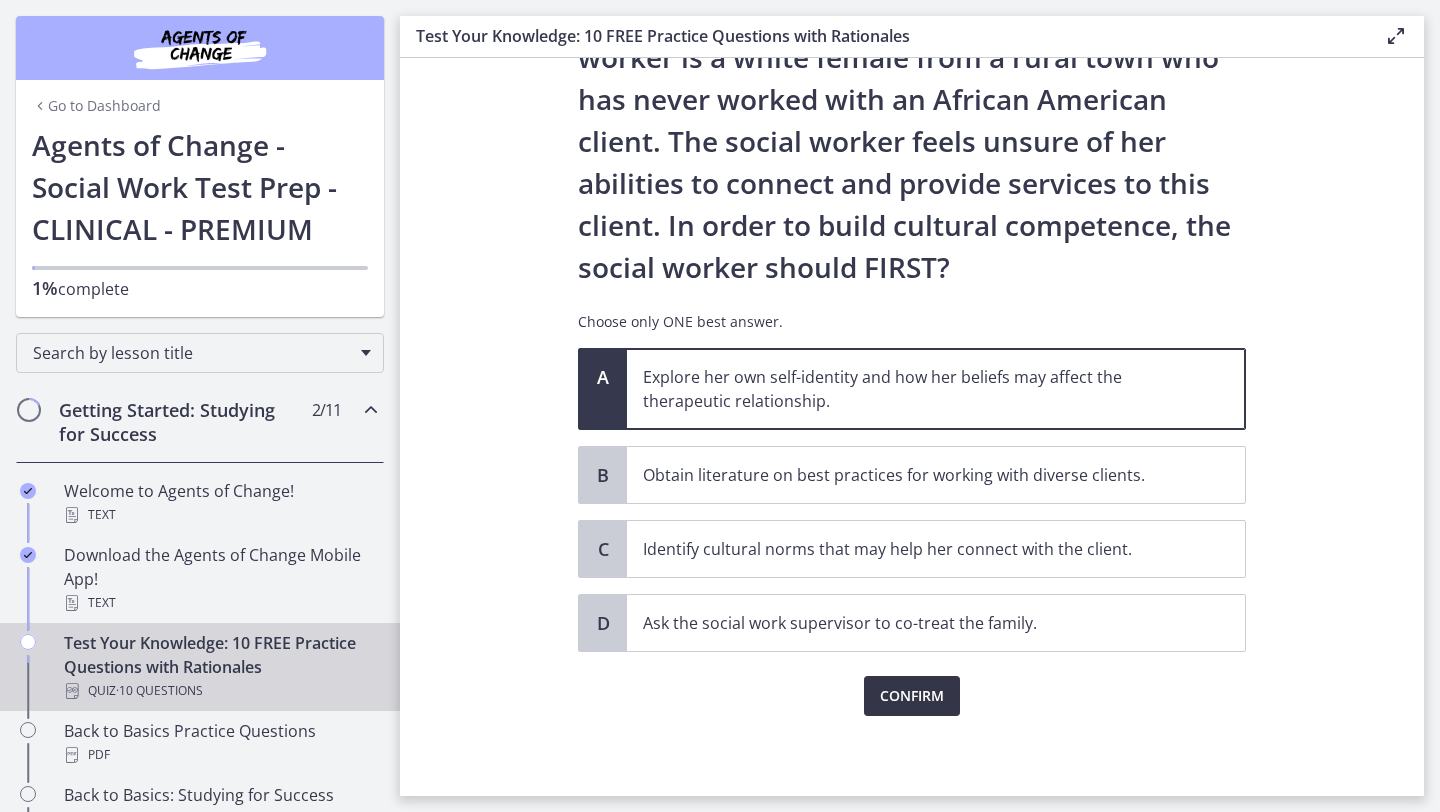 click on "Confirm" at bounding box center (912, 696) 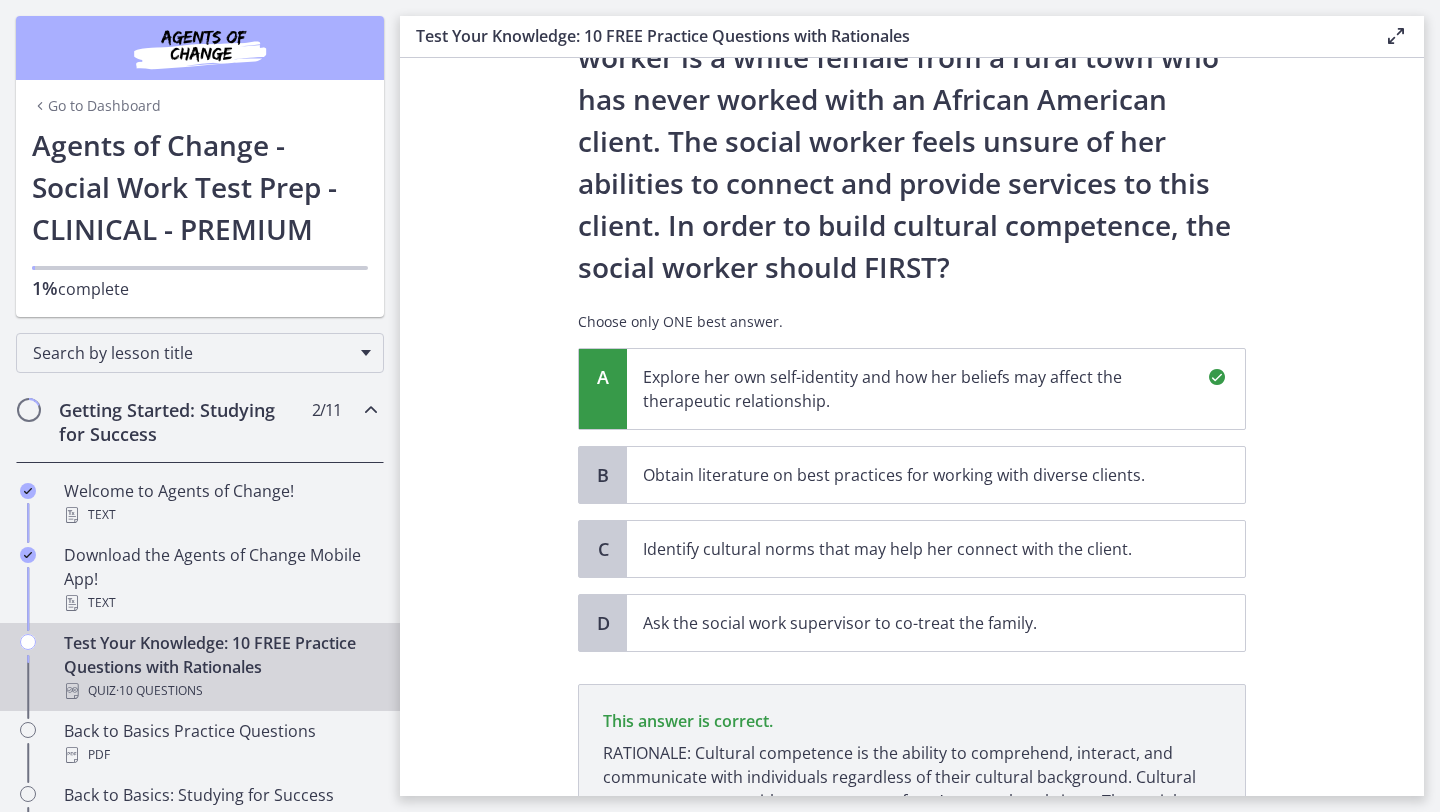 scroll, scrollTop: 446, scrollLeft: 0, axis: vertical 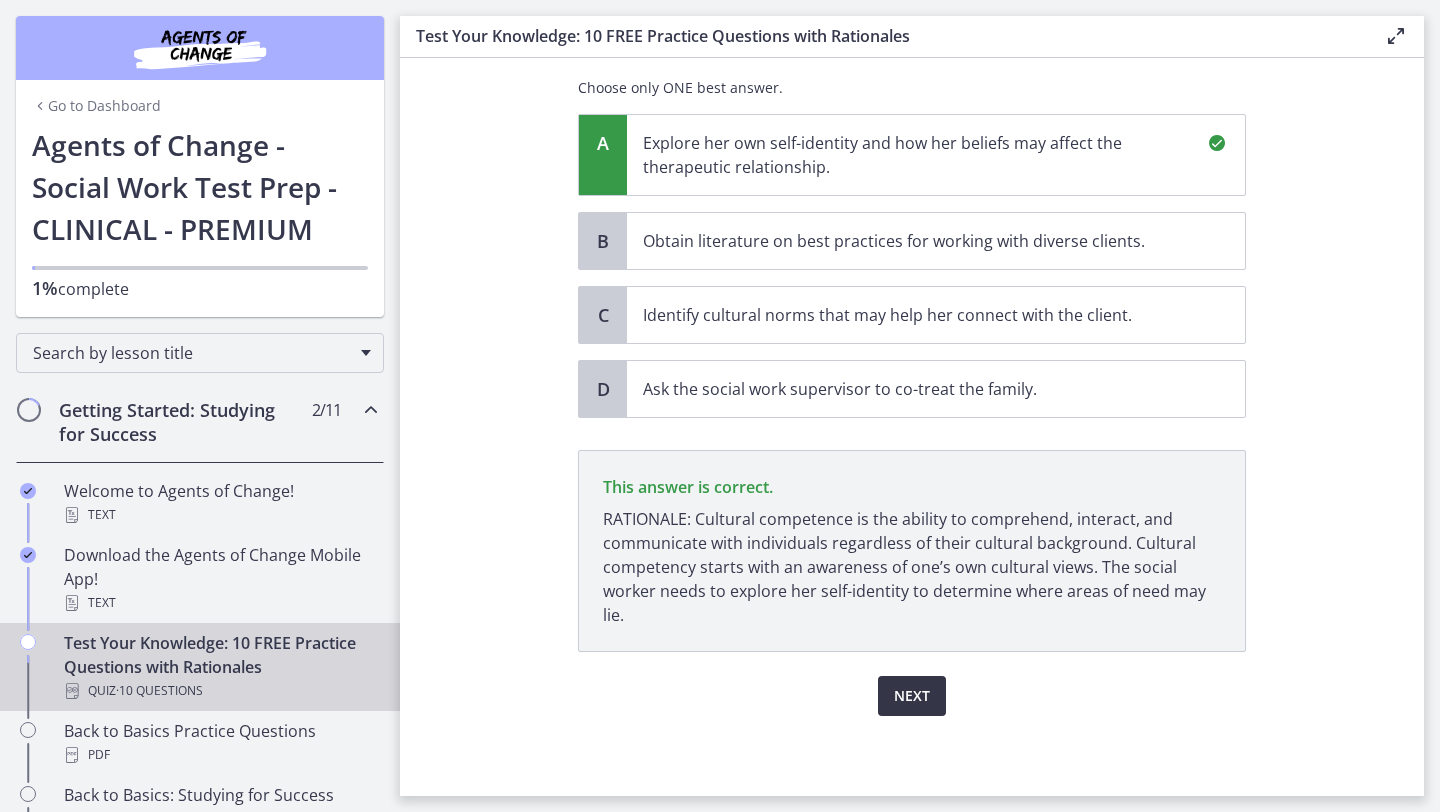 click on "Next" at bounding box center [912, 696] 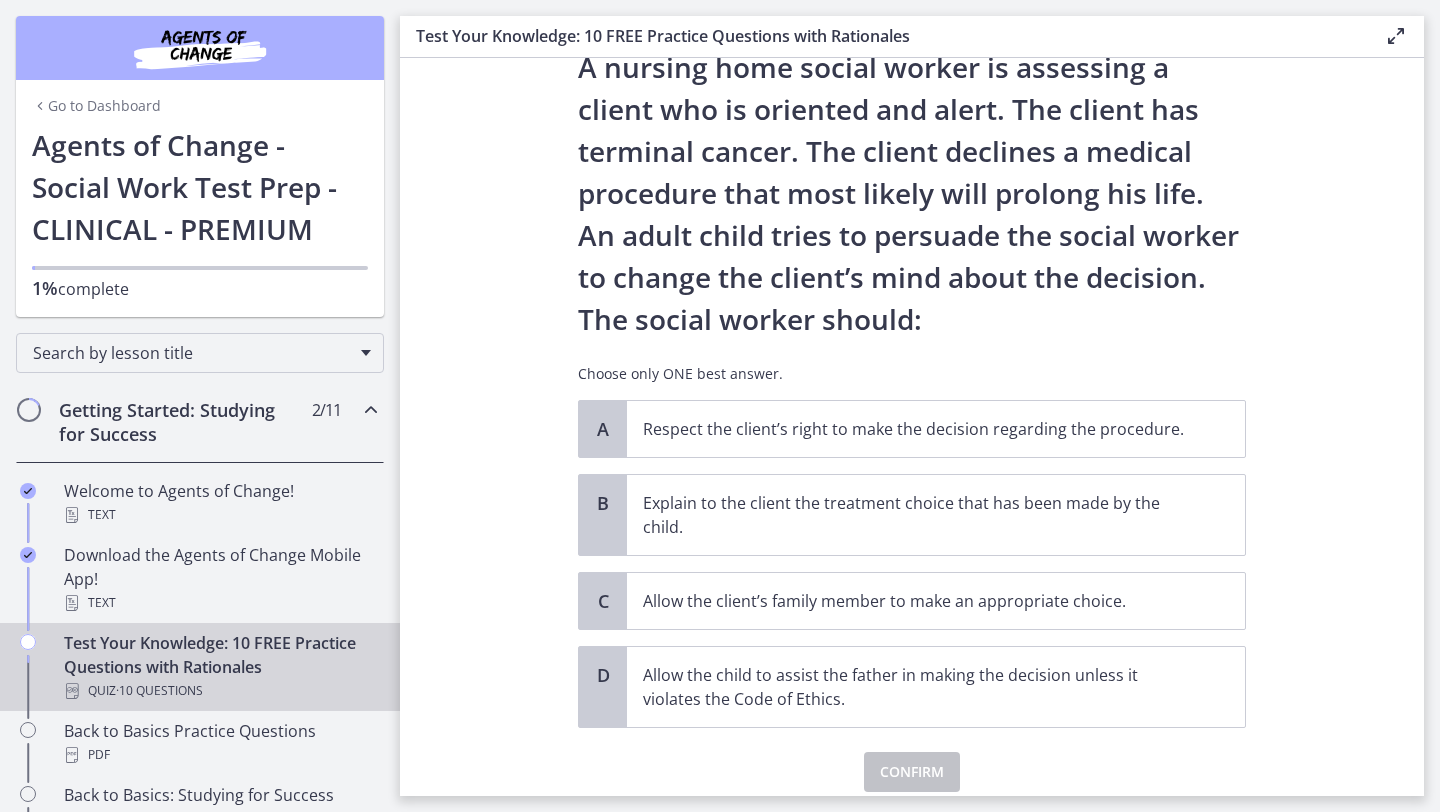 scroll, scrollTop: 128, scrollLeft: 0, axis: vertical 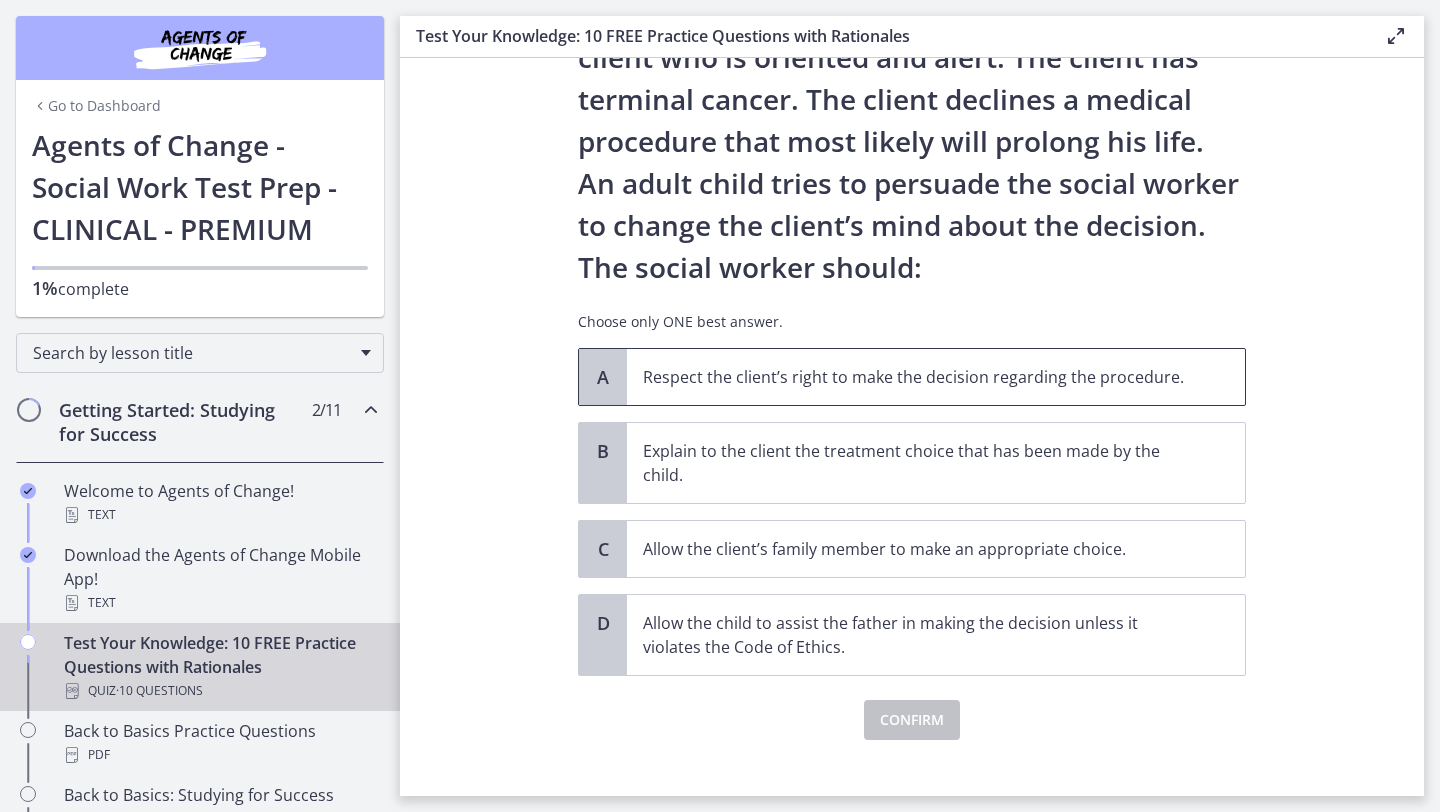 click on "Respect the client’s right to make the decision regarding the procedure." at bounding box center (936, 377) 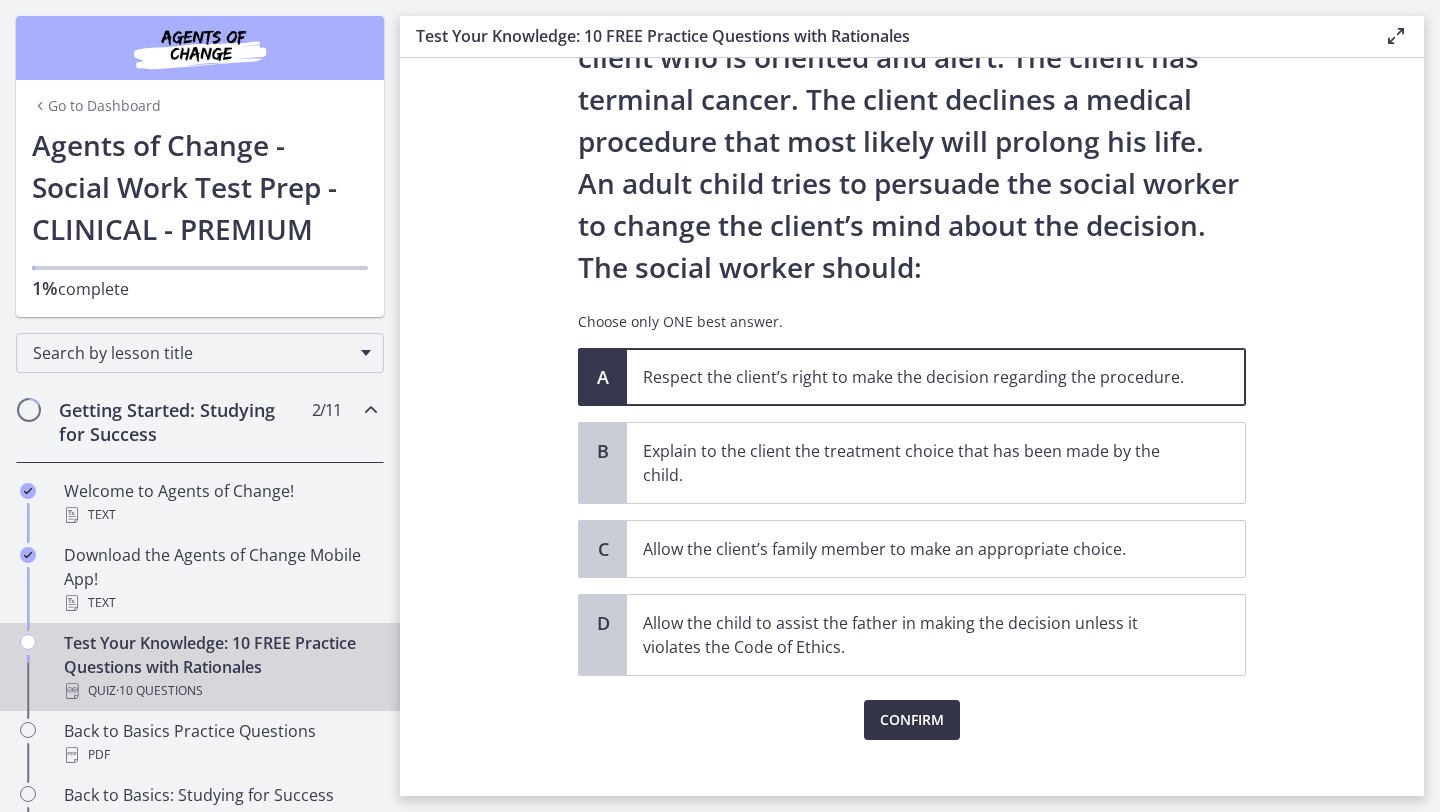click on "Confirm" at bounding box center (912, 720) 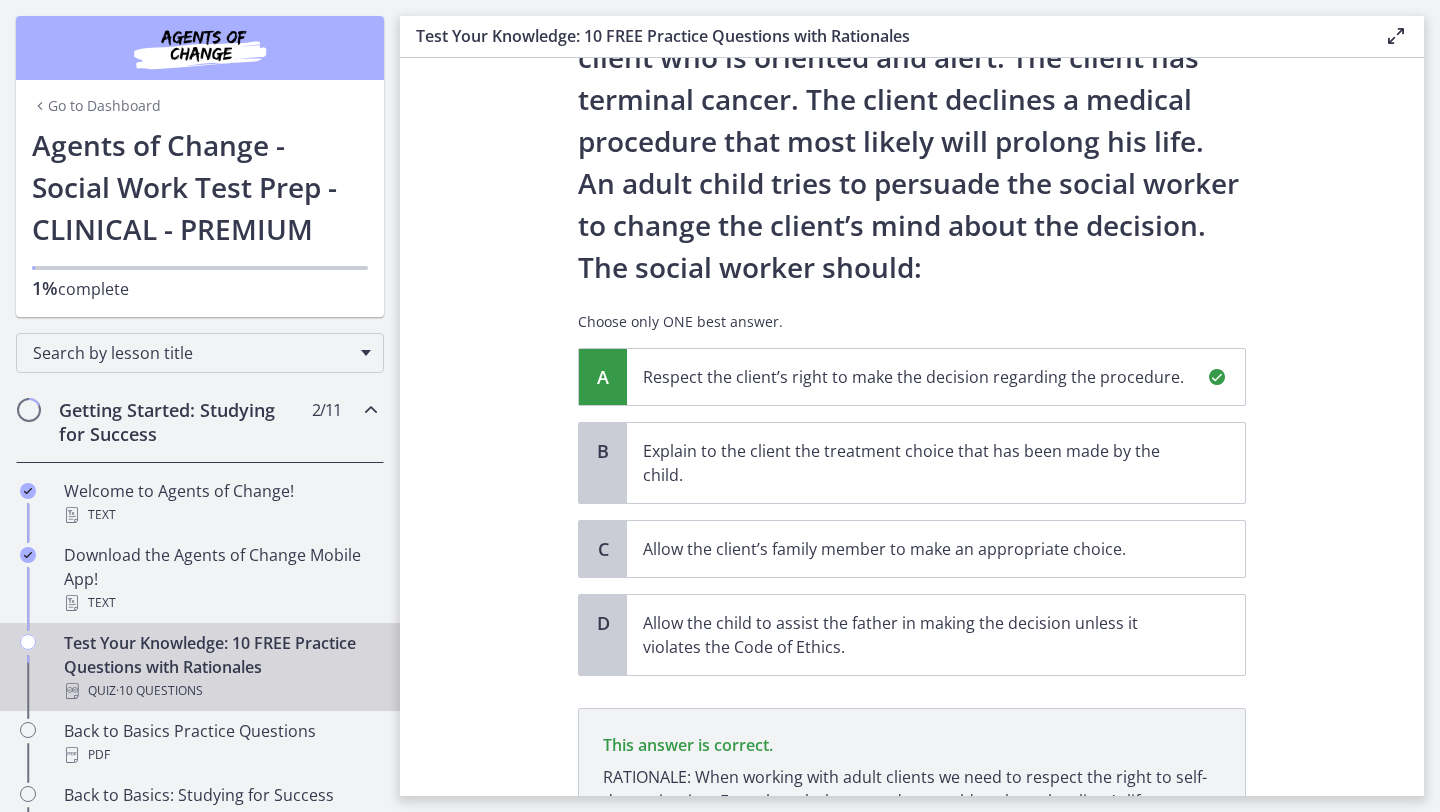 scroll, scrollTop: 362, scrollLeft: 0, axis: vertical 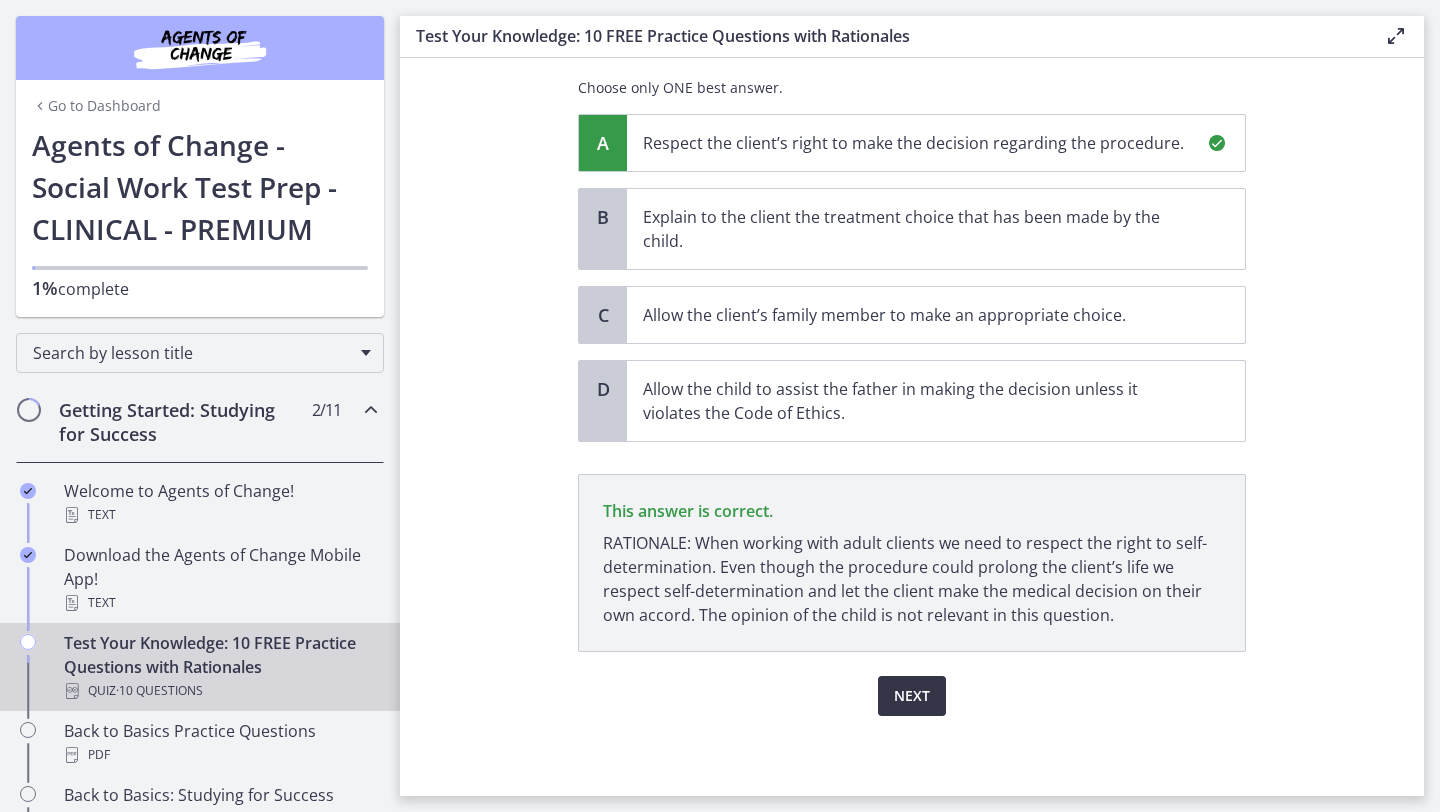 click on "Next" at bounding box center (912, 696) 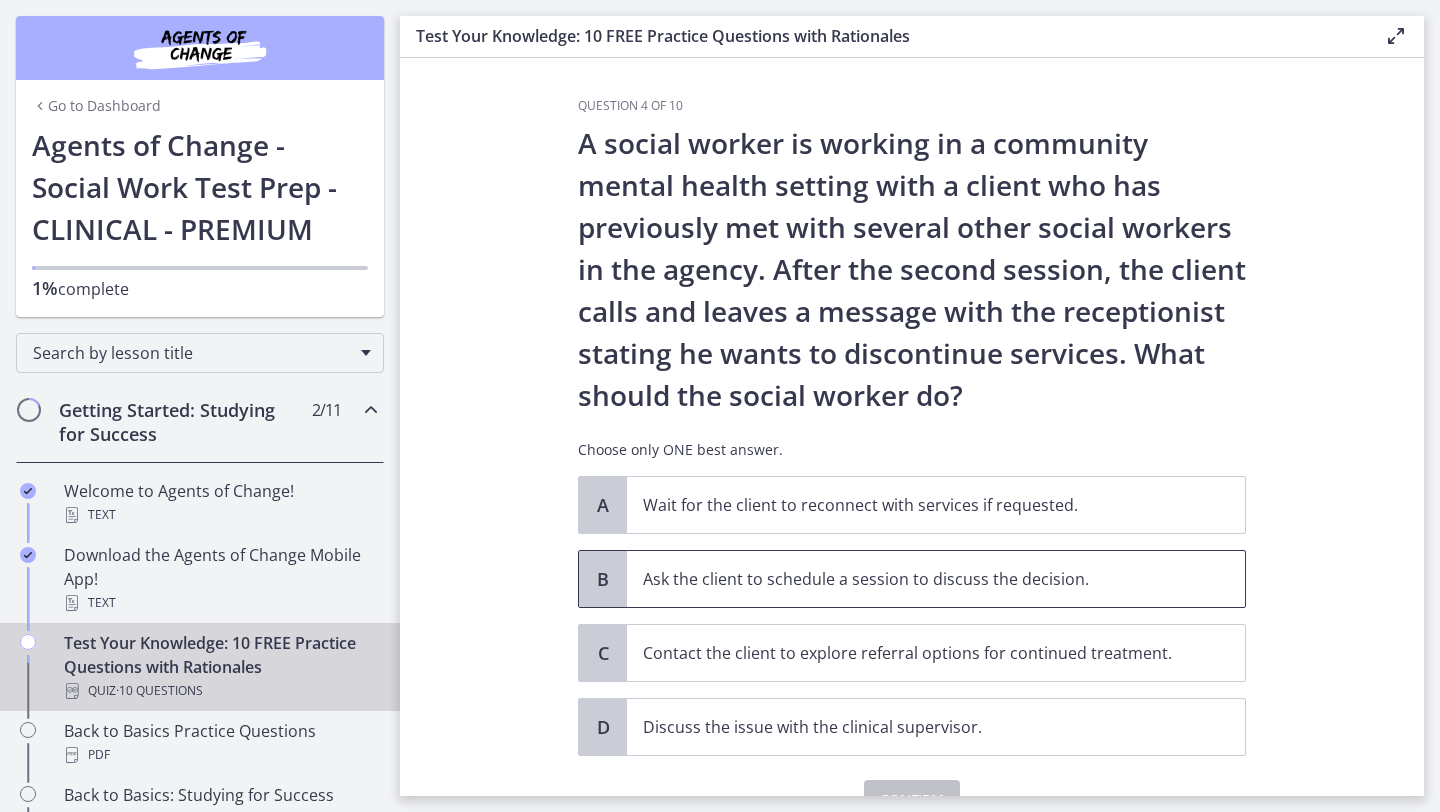 click on "Ask the client to schedule a session to discuss the decision." at bounding box center (916, 579) 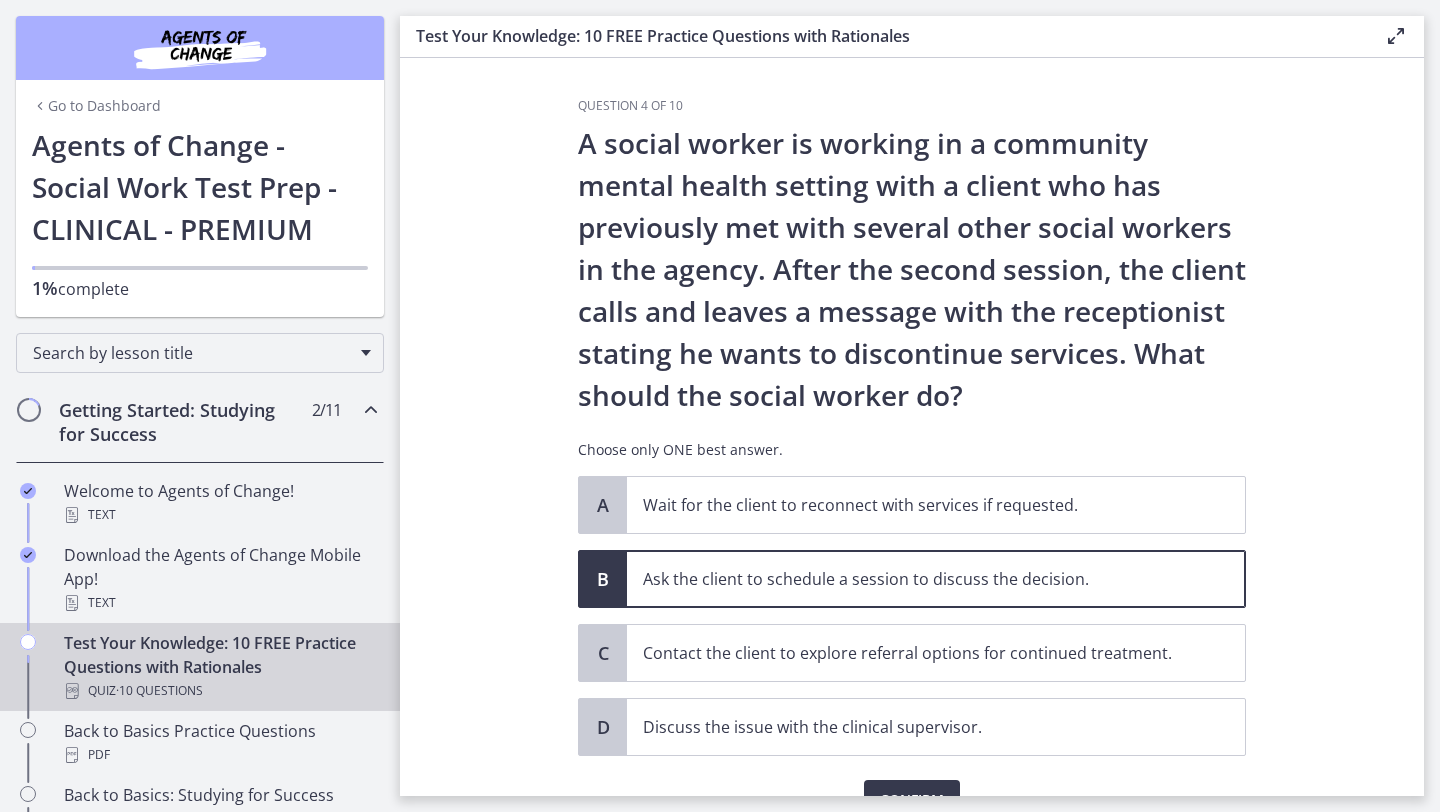 scroll, scrollTop: 104, scrollLeft: 0, axis: vertical 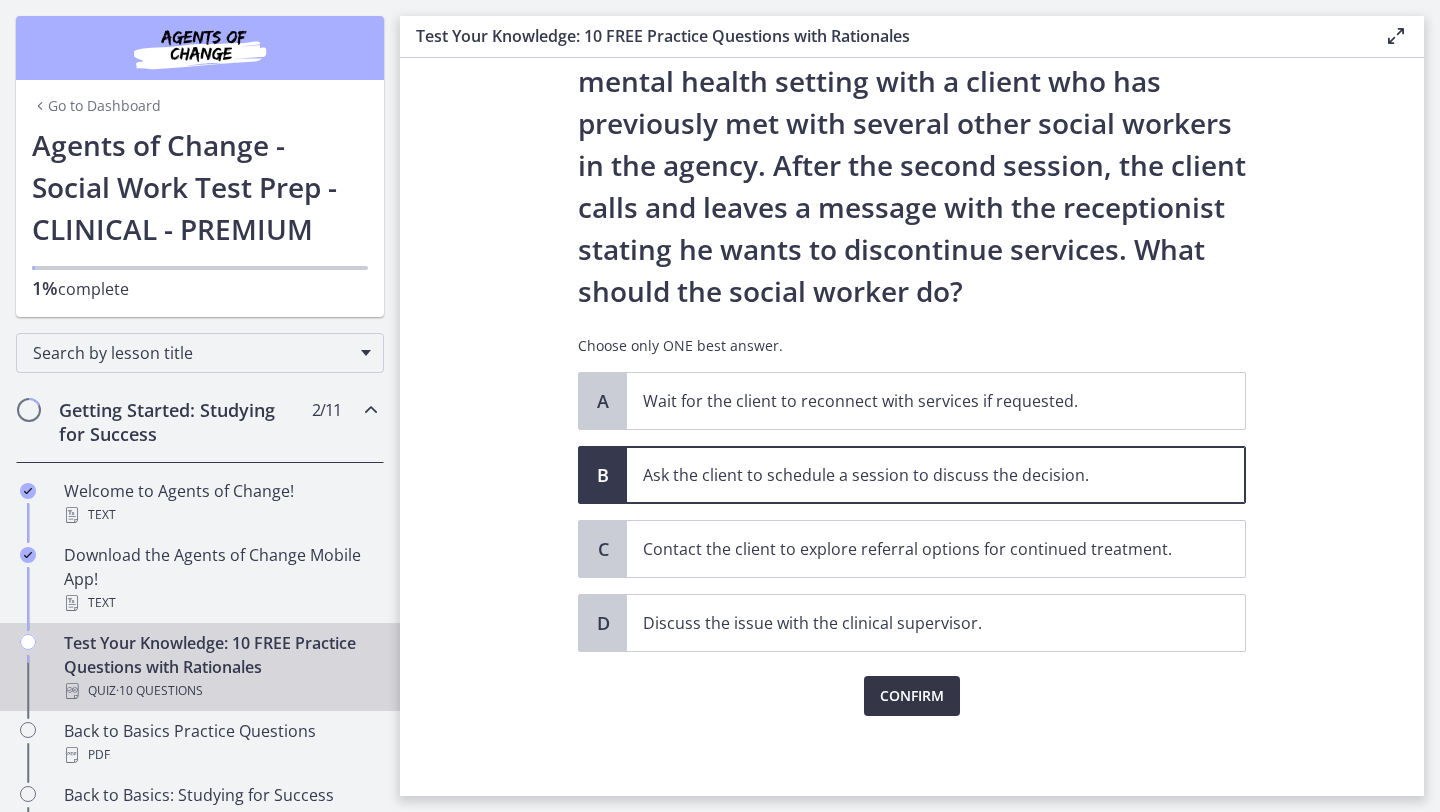 click on "Confirm" at bounding box center [912, 696] 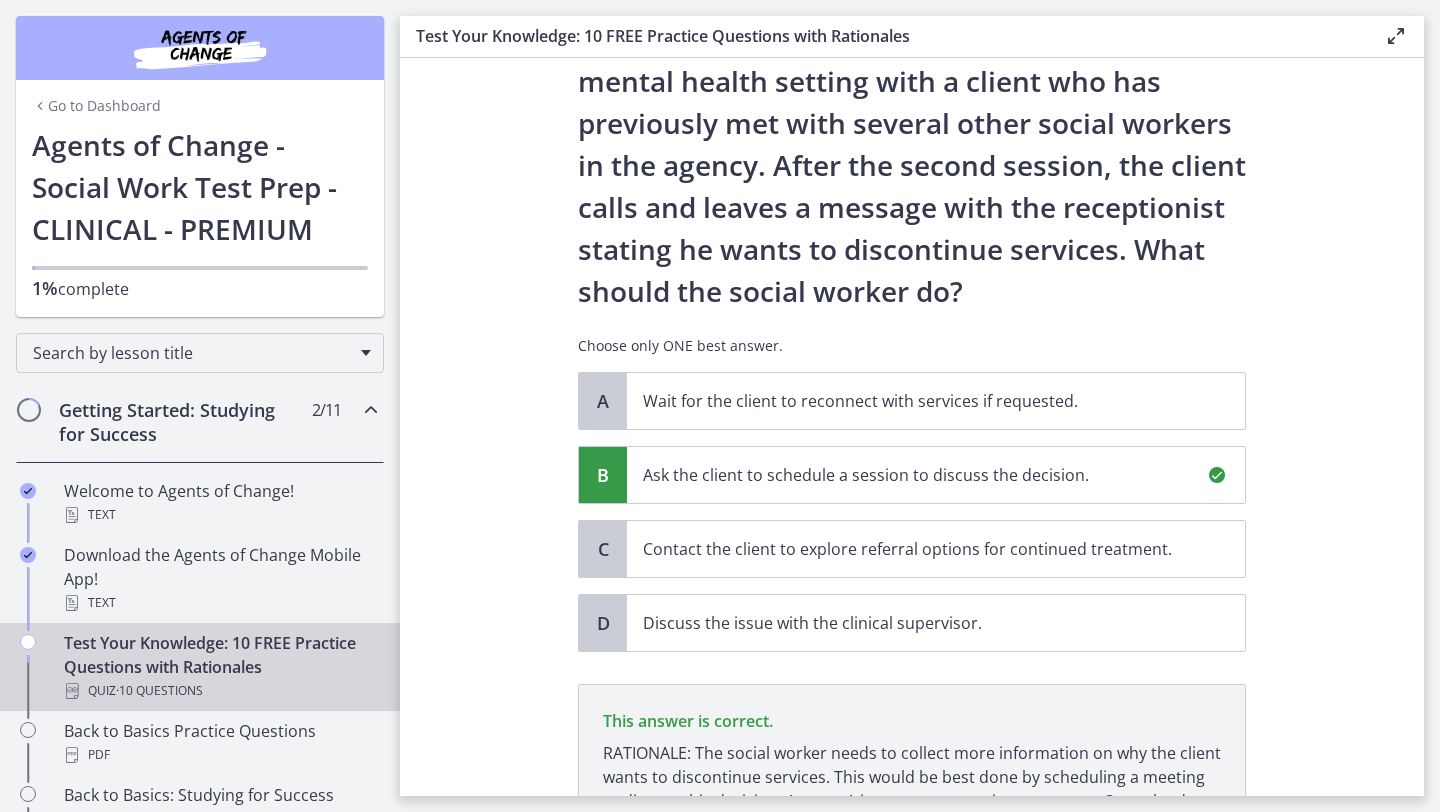 scroll, scrollTop: 338, scrollLeft: 0, axis: vertical 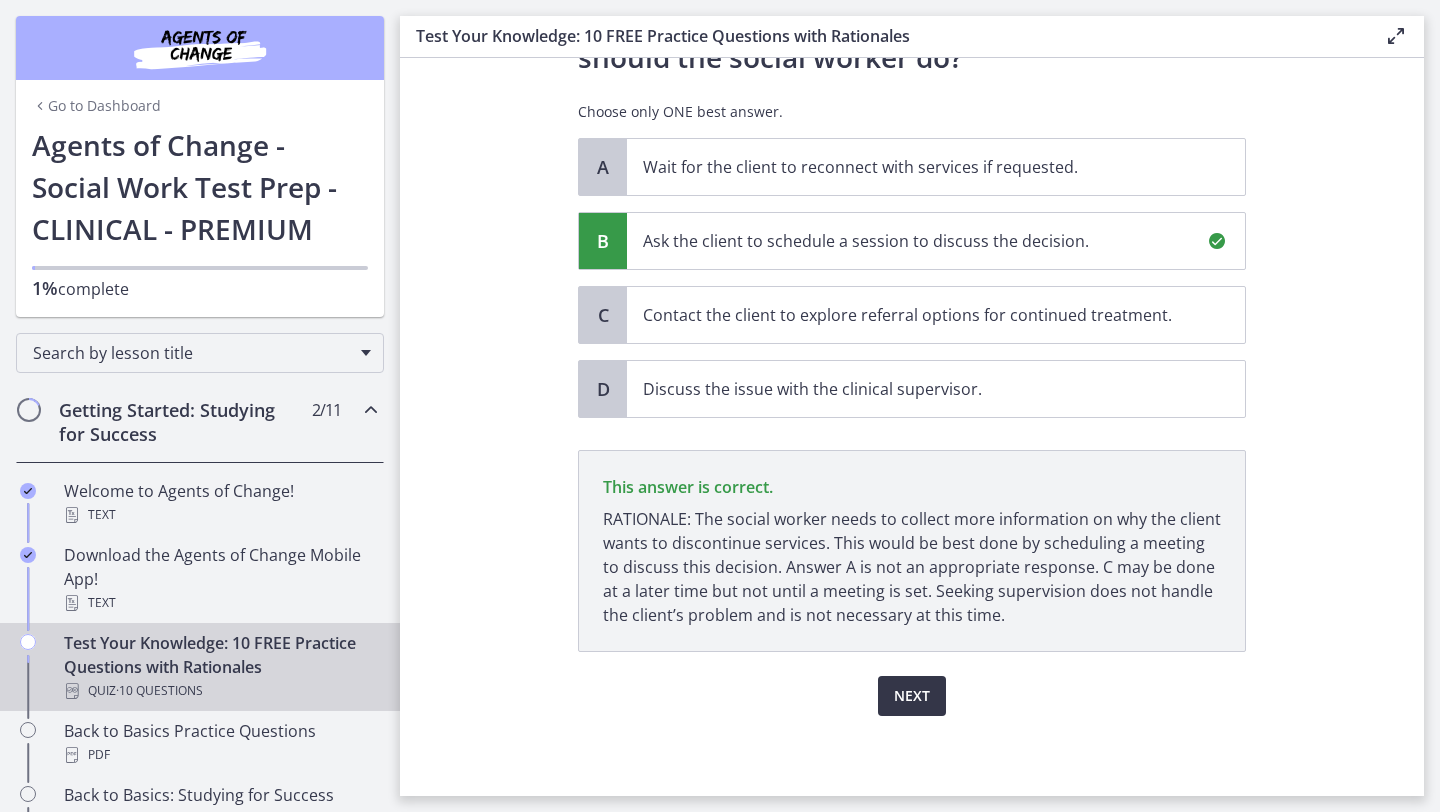 click on "Next" at bounding box center (912, 696) 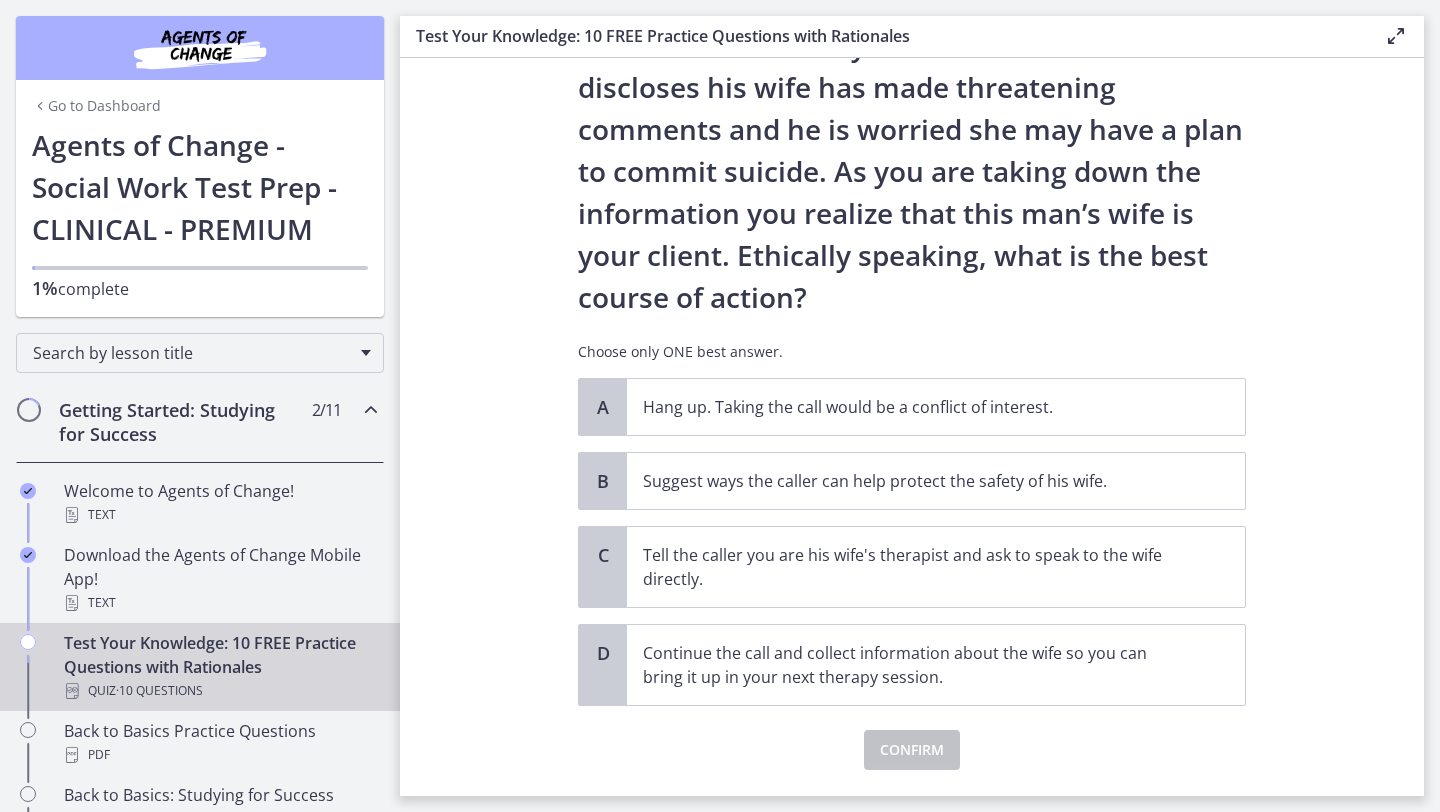 scroll, scrollTop: 162, scrollLeft: 0, axis: vertical 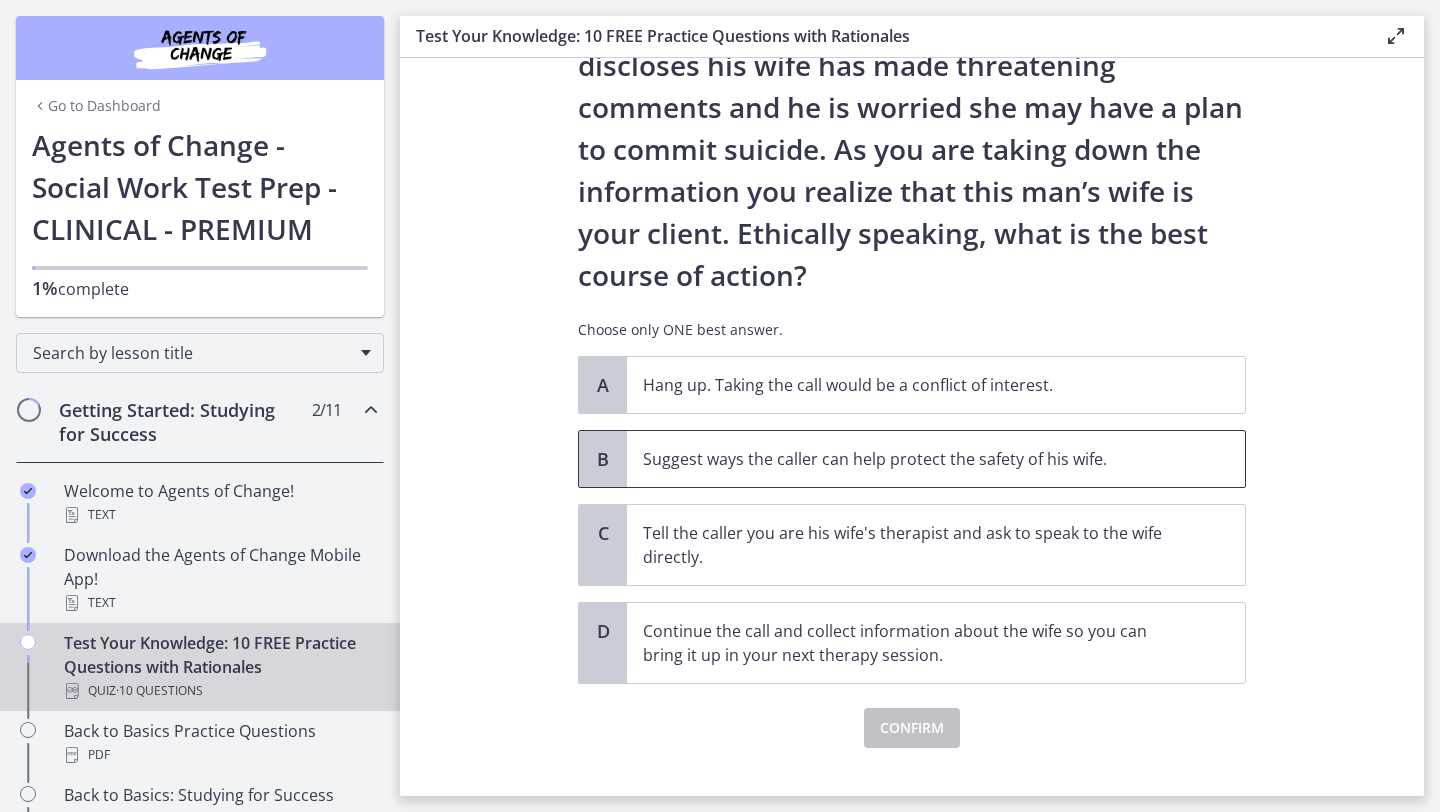 click on "Suggest ways the caller can help protect the safety of his wife." at bounding box center [936, 459] 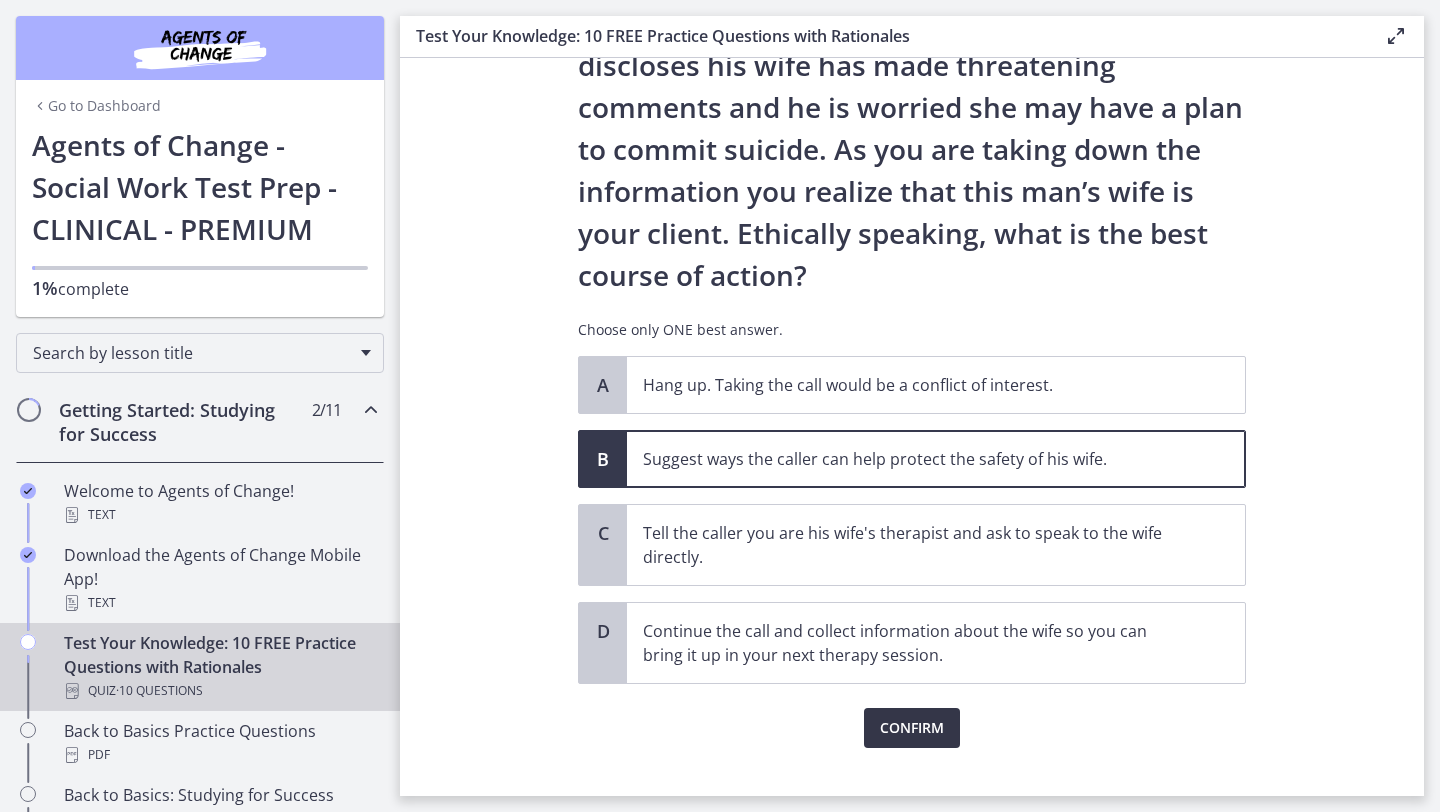 click on "Confirm" at bounding box center (912, 728) 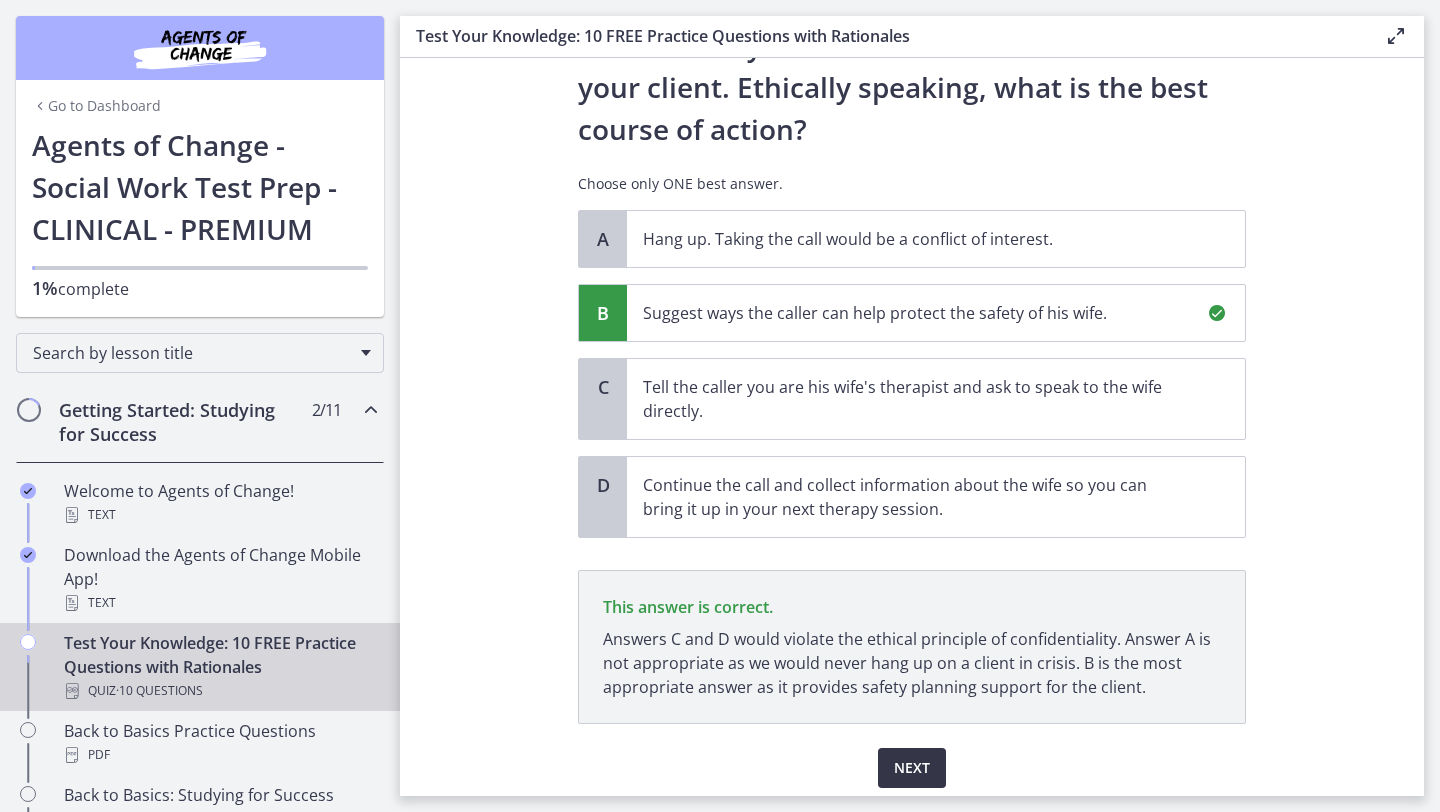 scroll, scrollTop: 380, scrollLeft: 0, axis: vertical 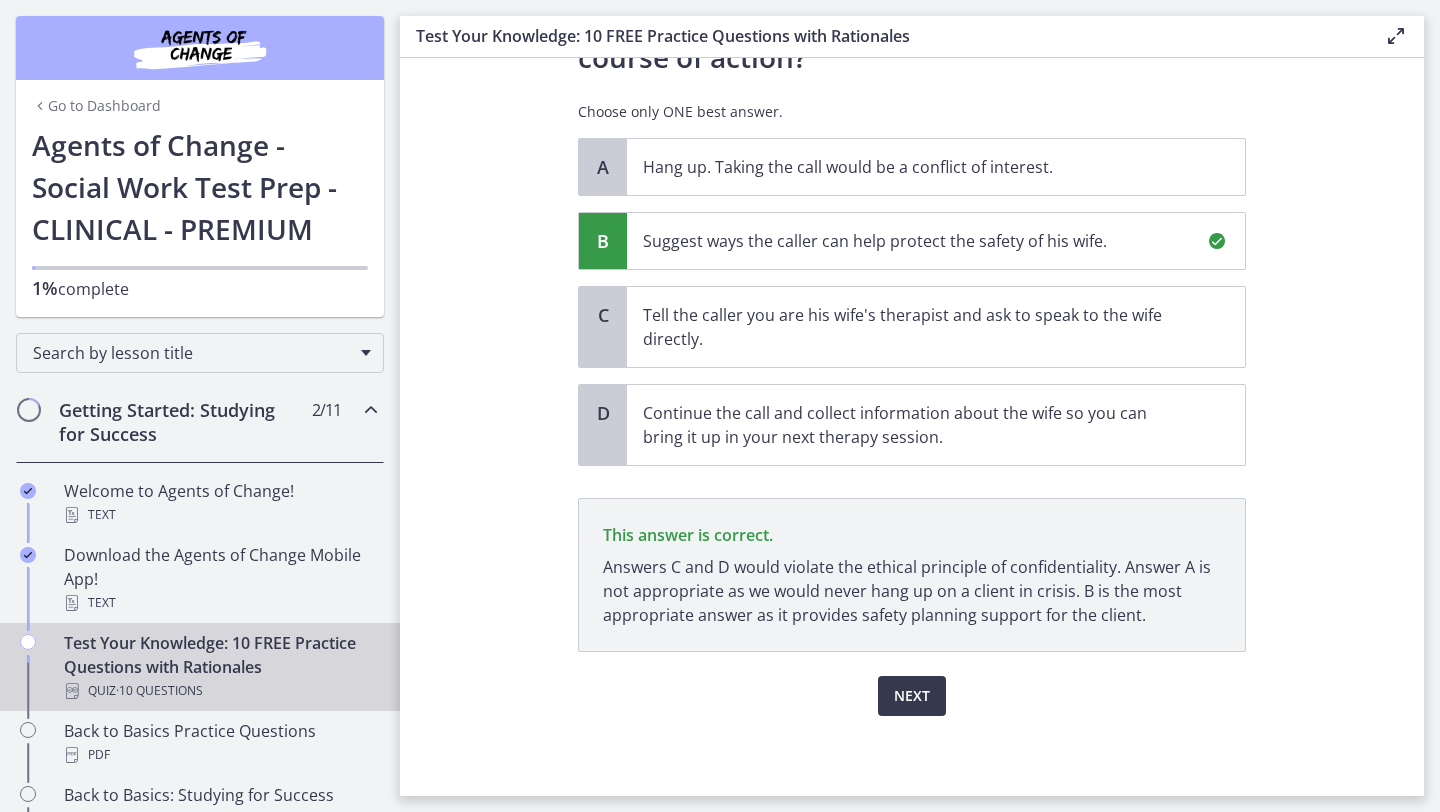 click on "Next" at bounding box center (912, 684) 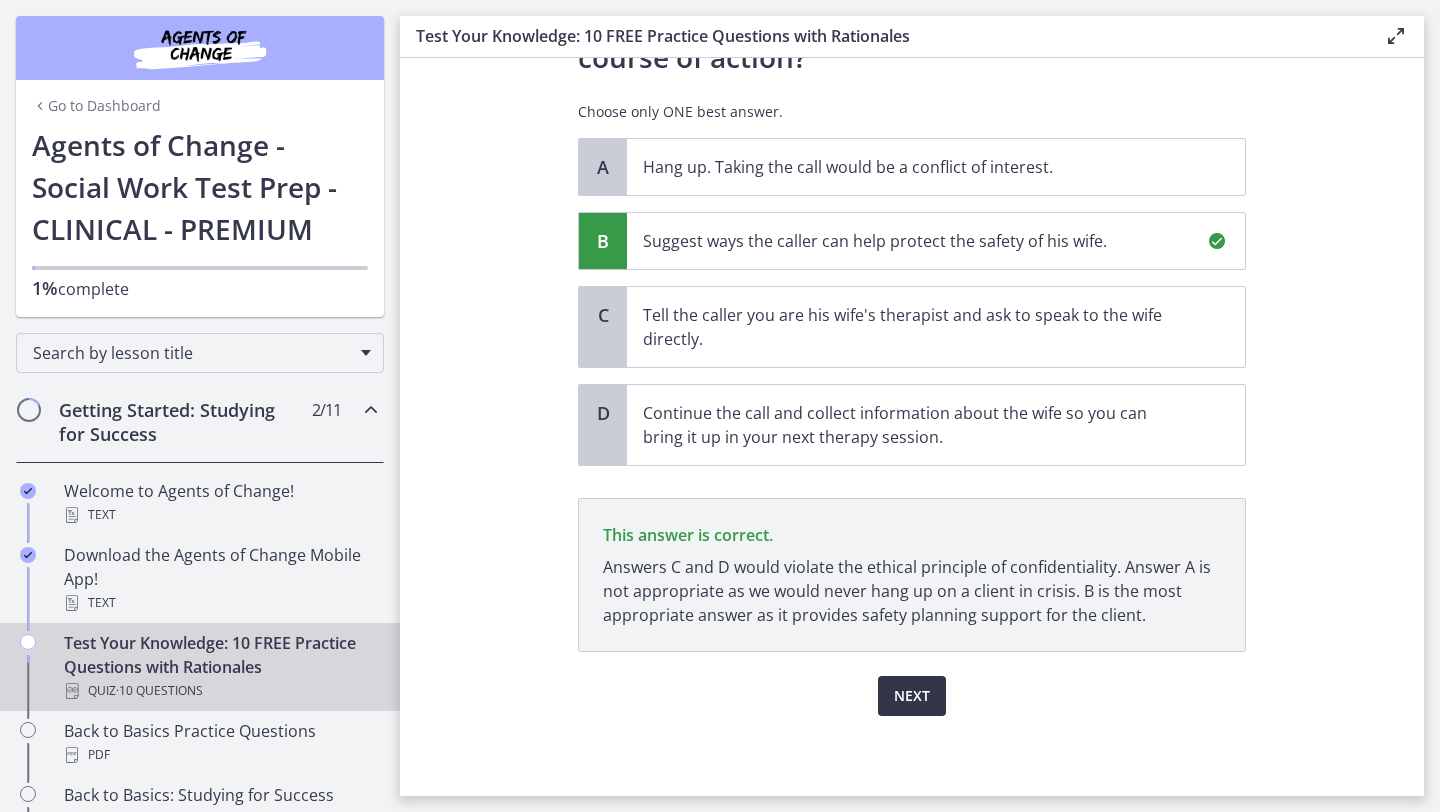 click on "Next" at bounding box center (912, 696) 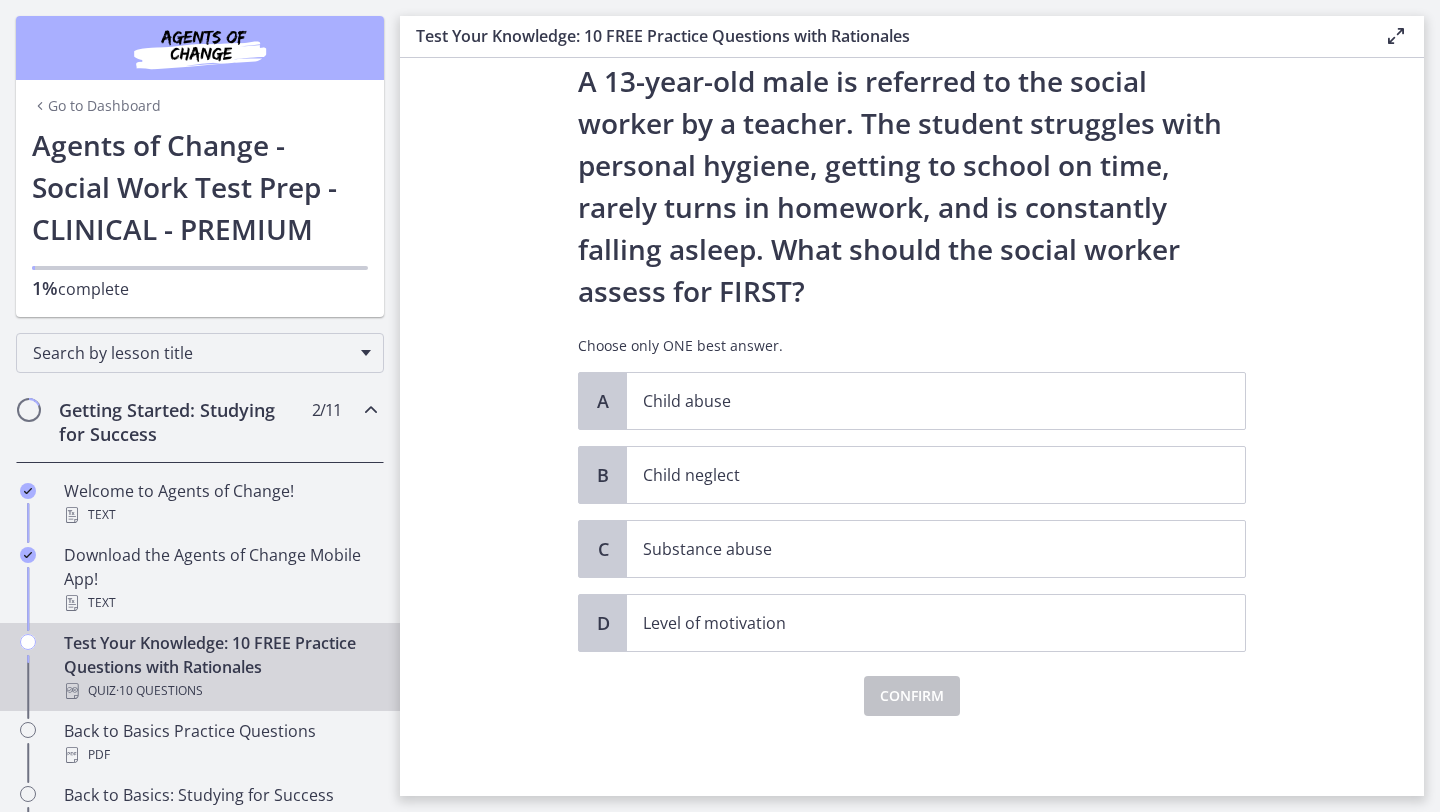 scroll, scrollTop: 0, scrollLeft: 0, axis: both 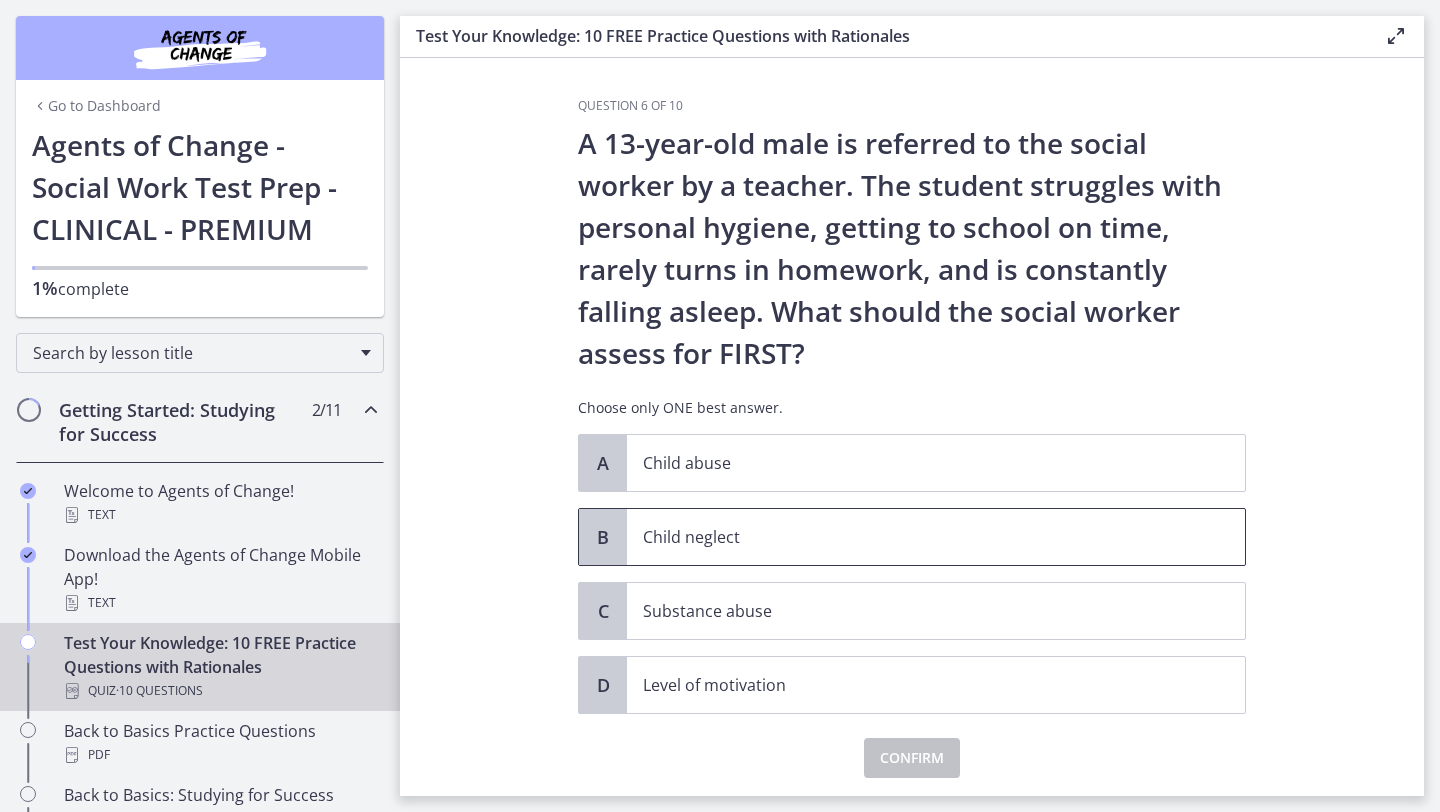 click on "Child neglect" at bounding box center [916, 537] 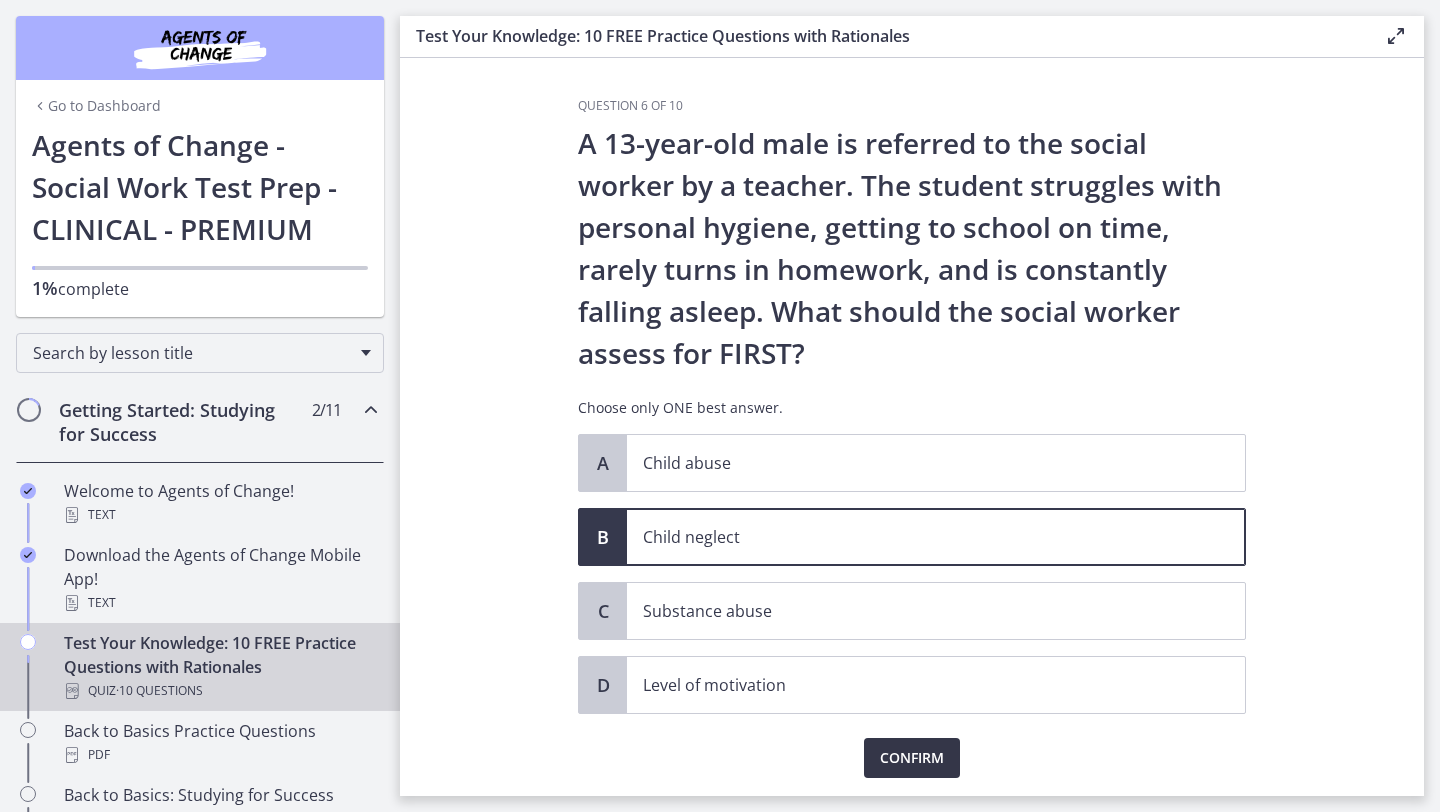 click on "Confirm" at bounding box center [912, 758] 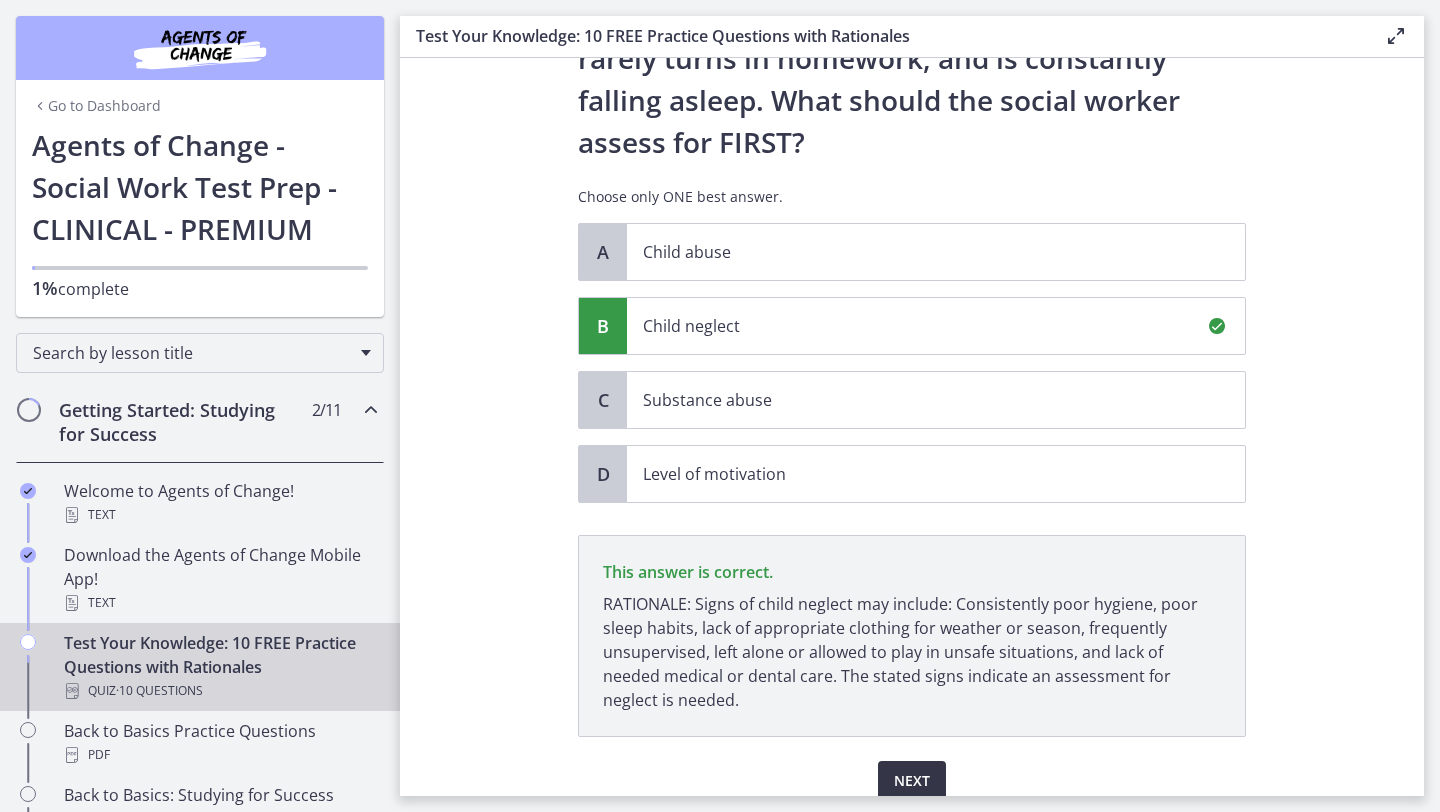 scroll, scrollTop: 296, scrollLeft: 0, axis: vertical 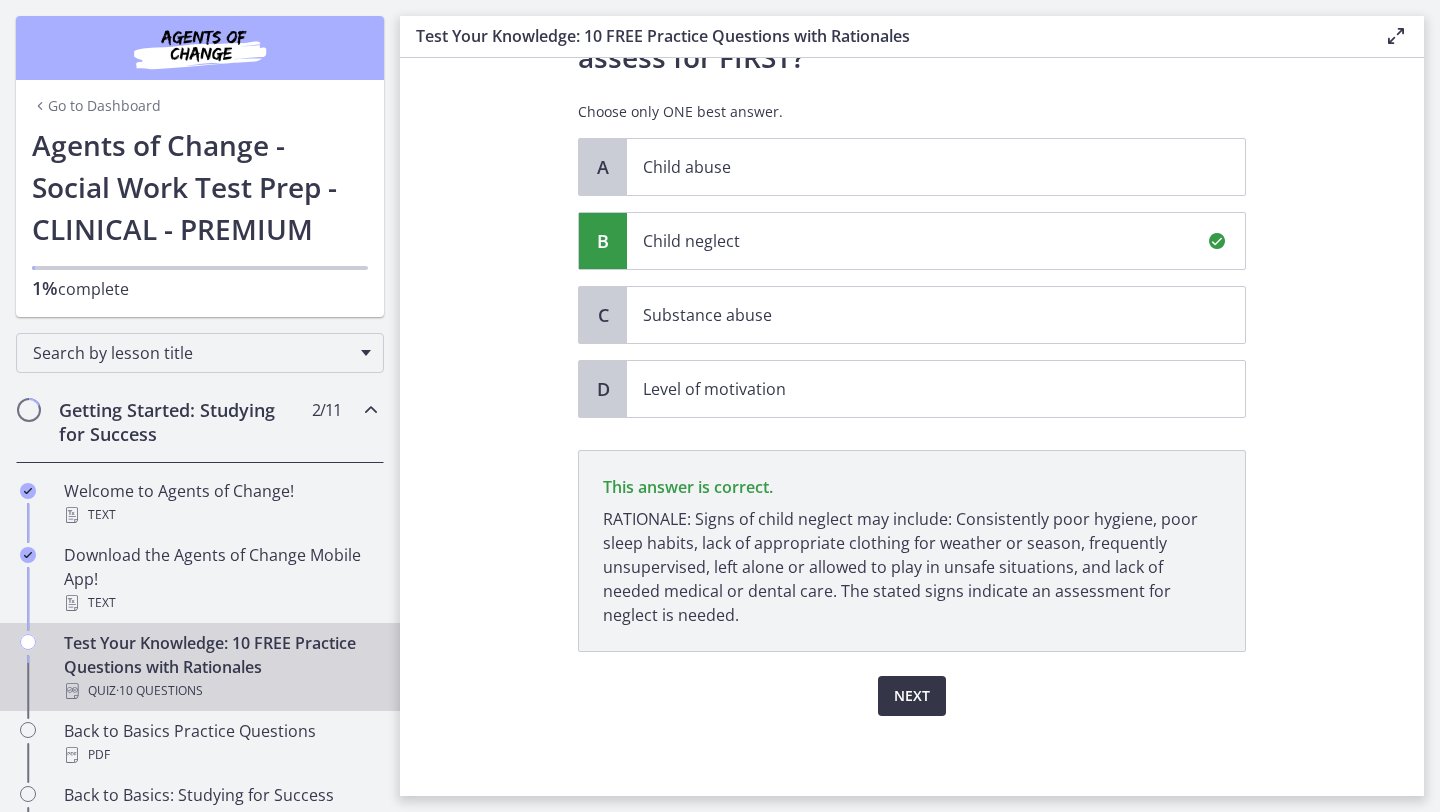 click on "Next" at bounding box center [912, 696] 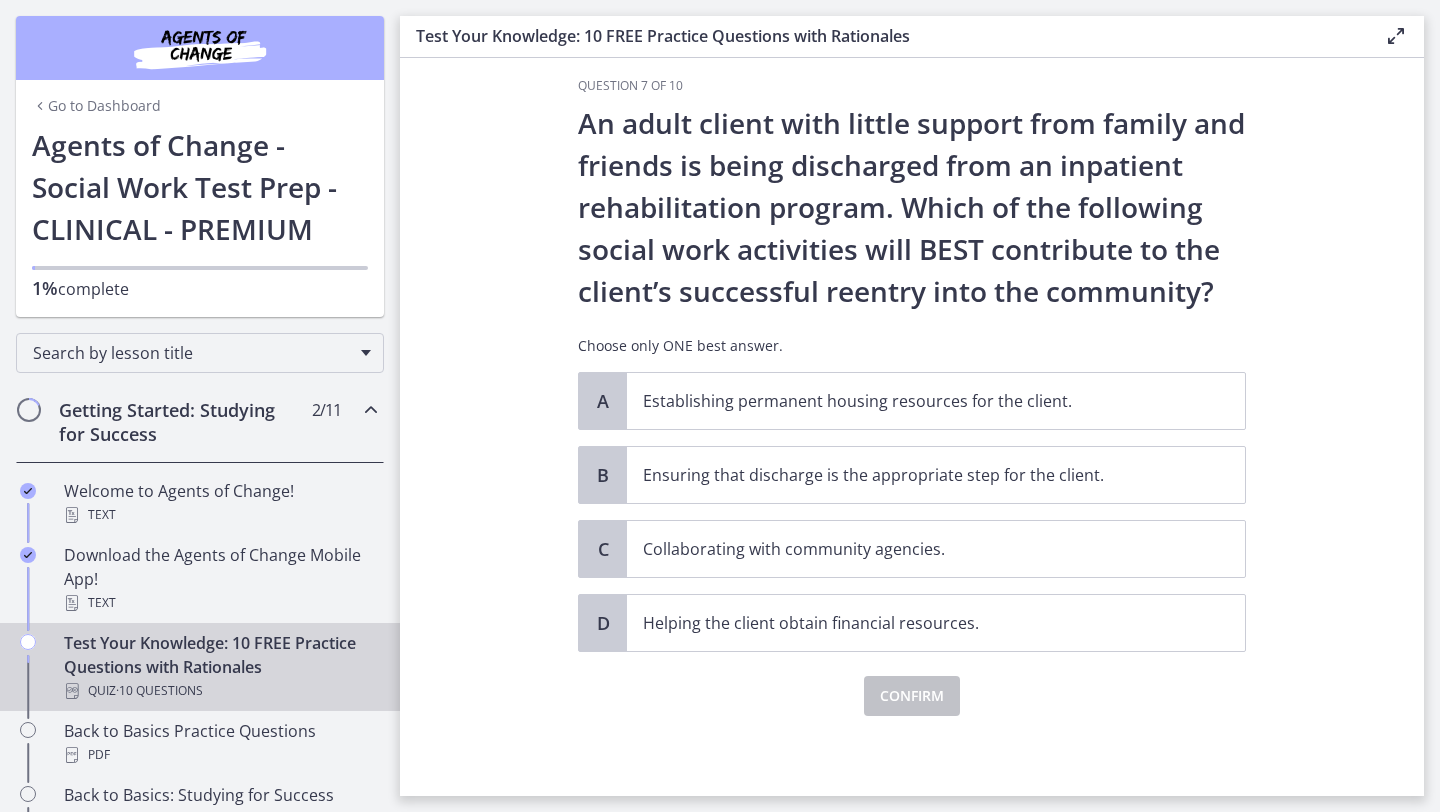 scroll, scrollTop: 0, scrollLeft: 0, axis: both 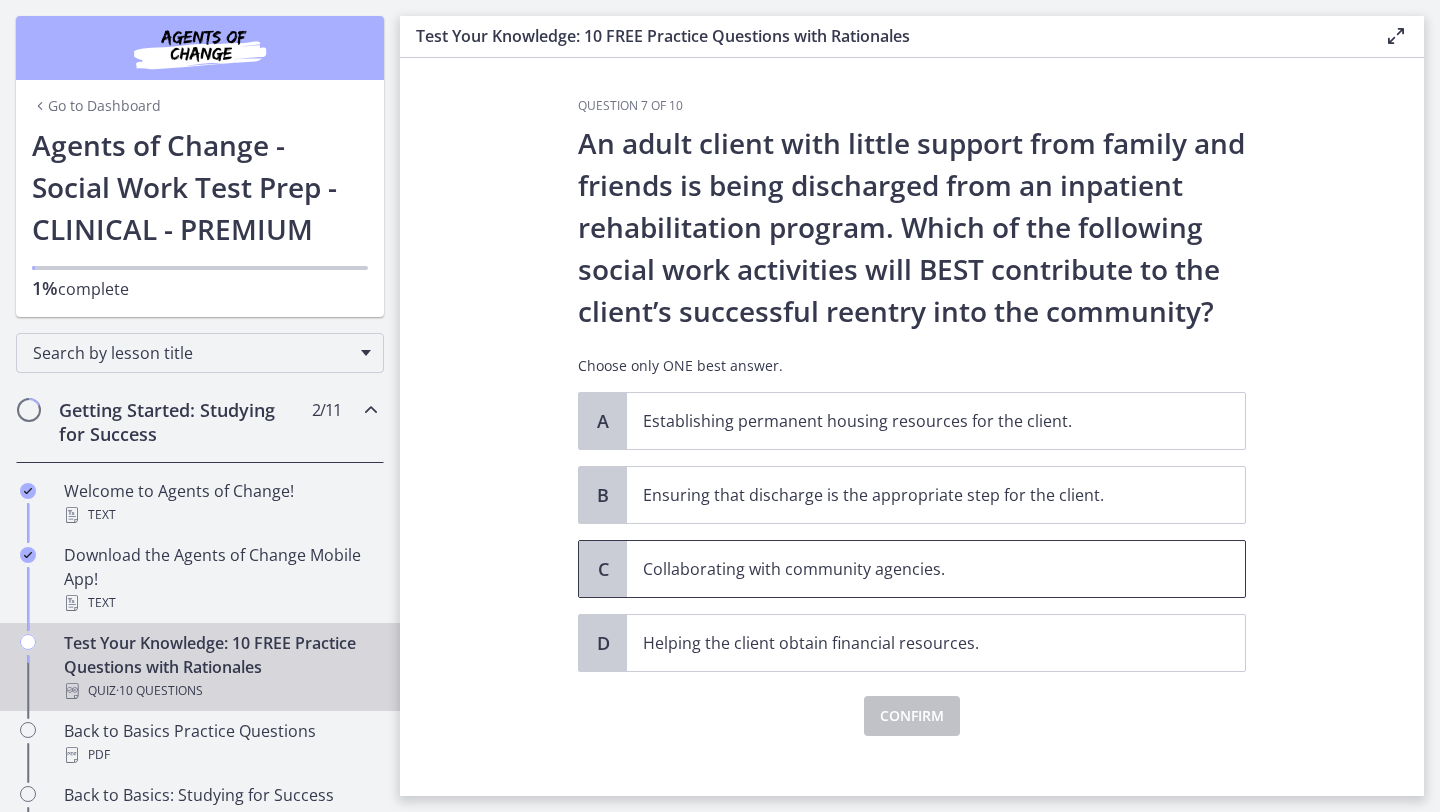 click on "Collaborating with community agencies." at bounding box center [916, 569] 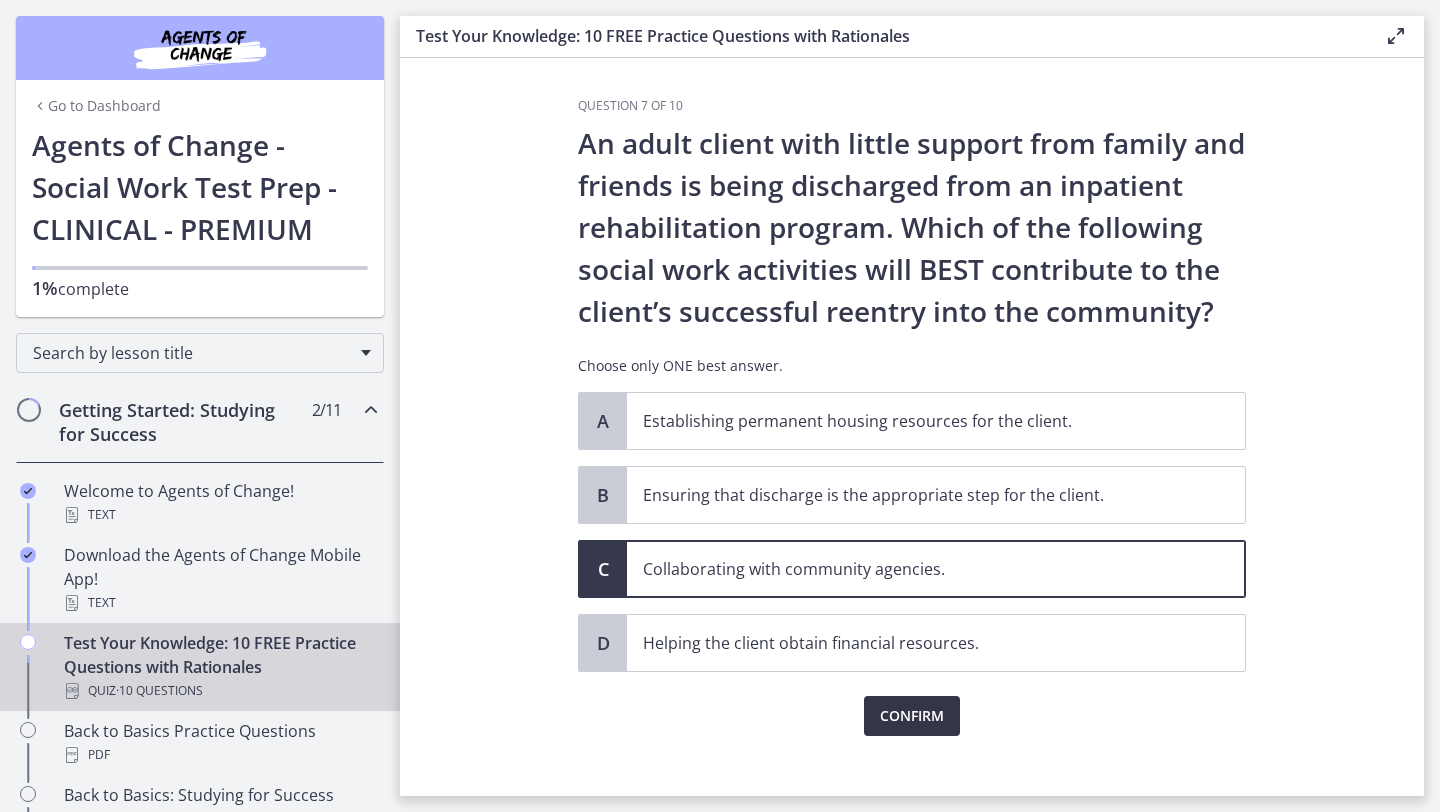 click on "Confirm" at bounding box center [912, 716] 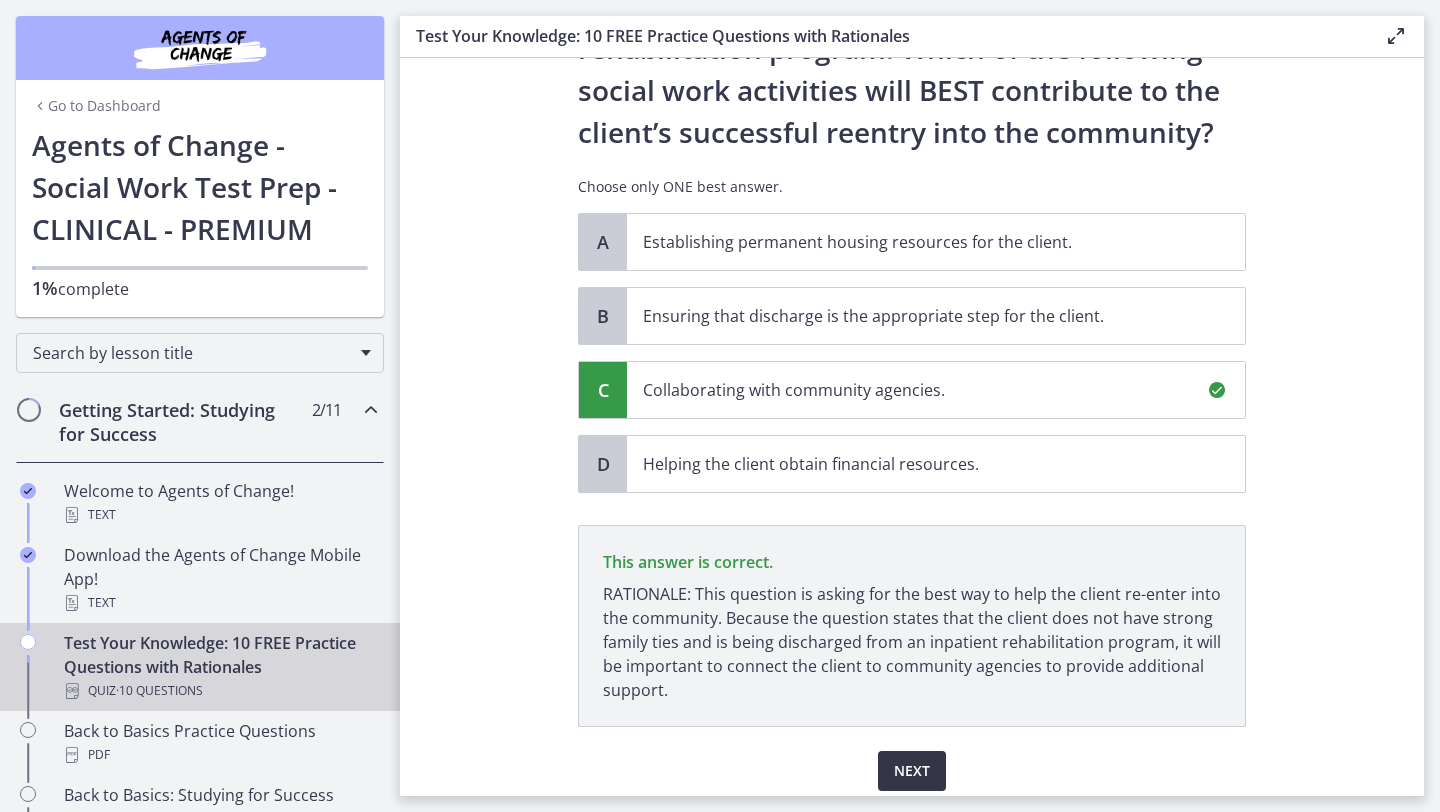 scroll, scrollTop: 254, scrollLeft: 0, axis: vertical 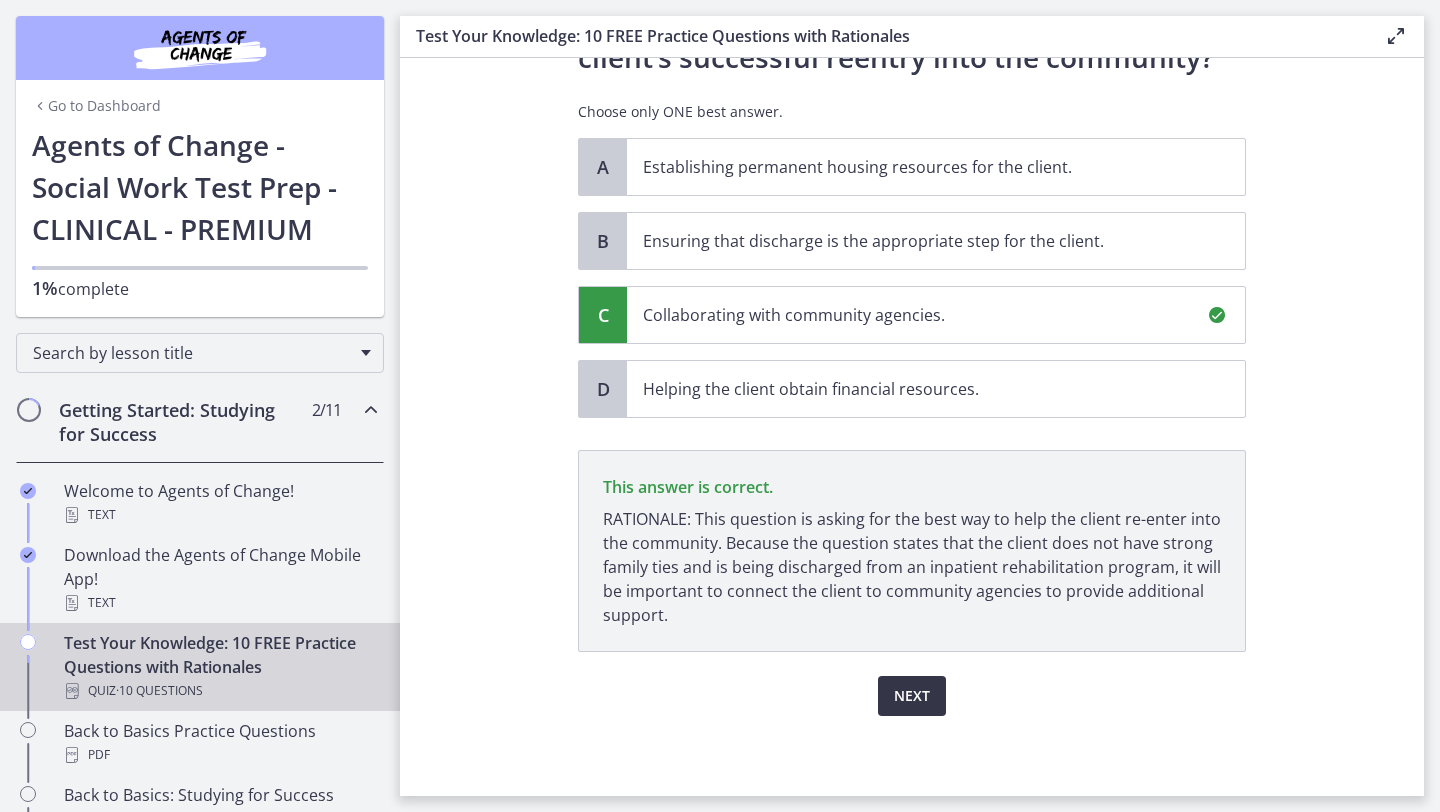 click on "Next" at bounding box center [912, 696] 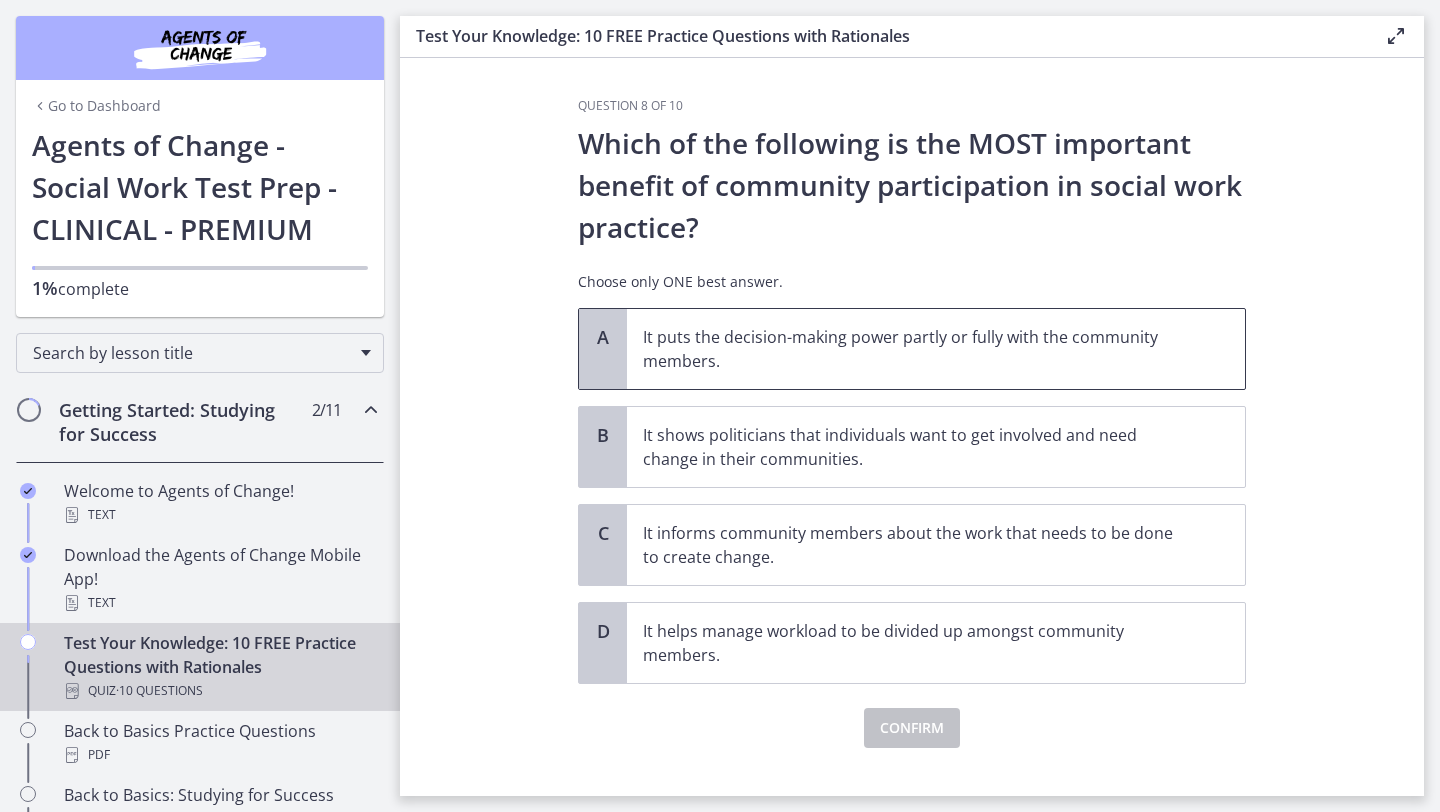 click on "It puts the decision-making power partly or fully with the community members." at bounding box center (916, 349) 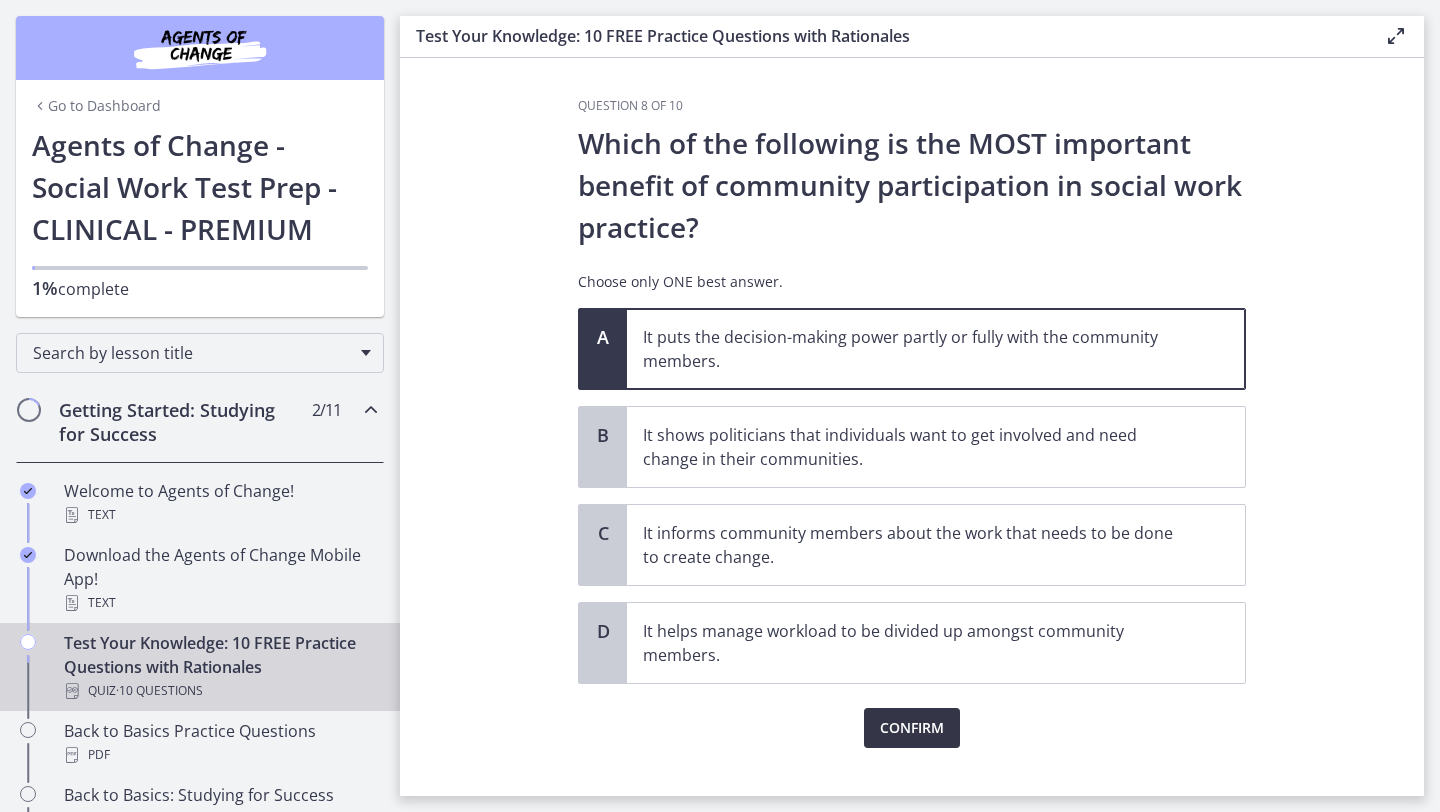 click on "Confirm" at bounding box center (912, 728) 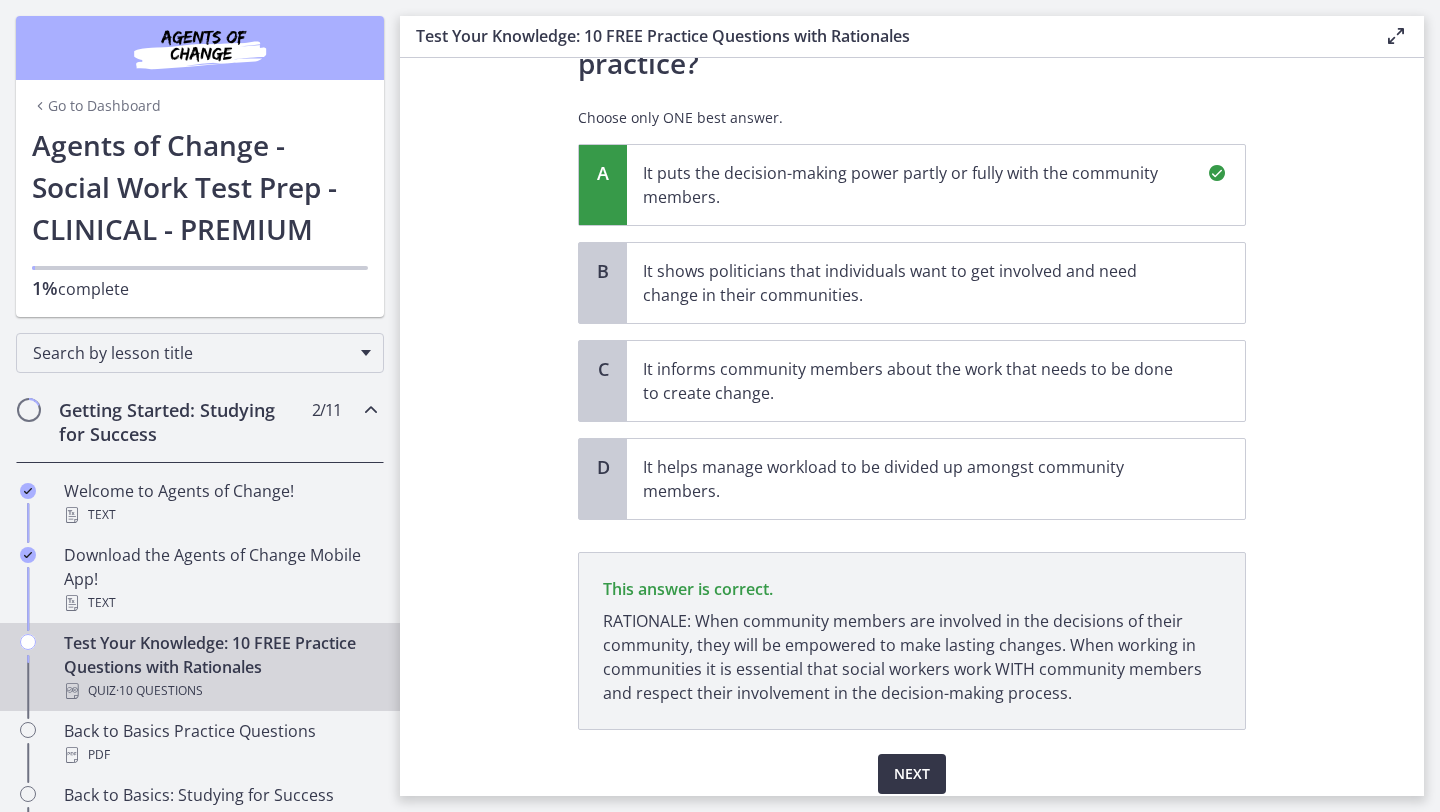 scroll, scrollTop: 242, scrollLeft: 0, axis: vertical 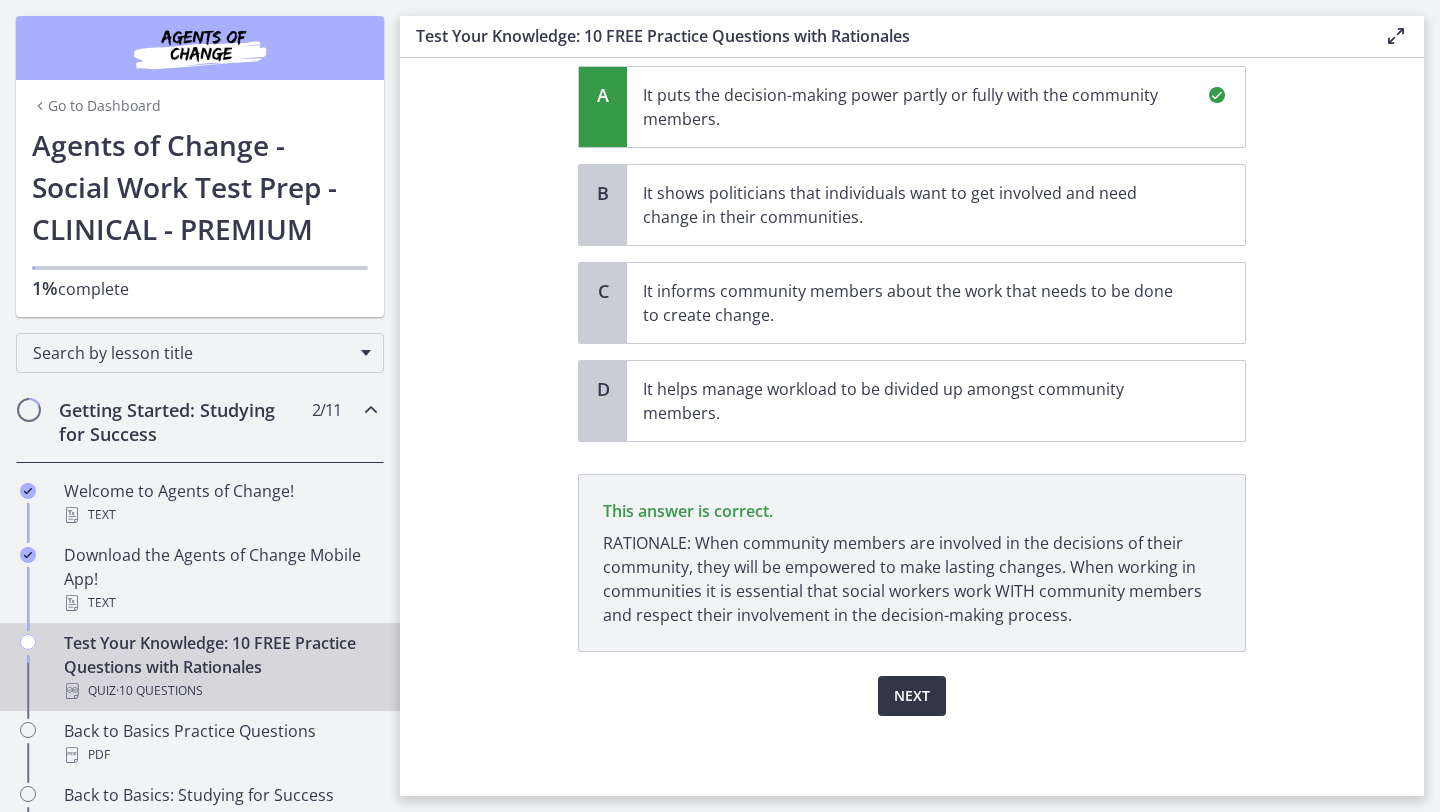 click on "Next" at bounding box center (912, 696) 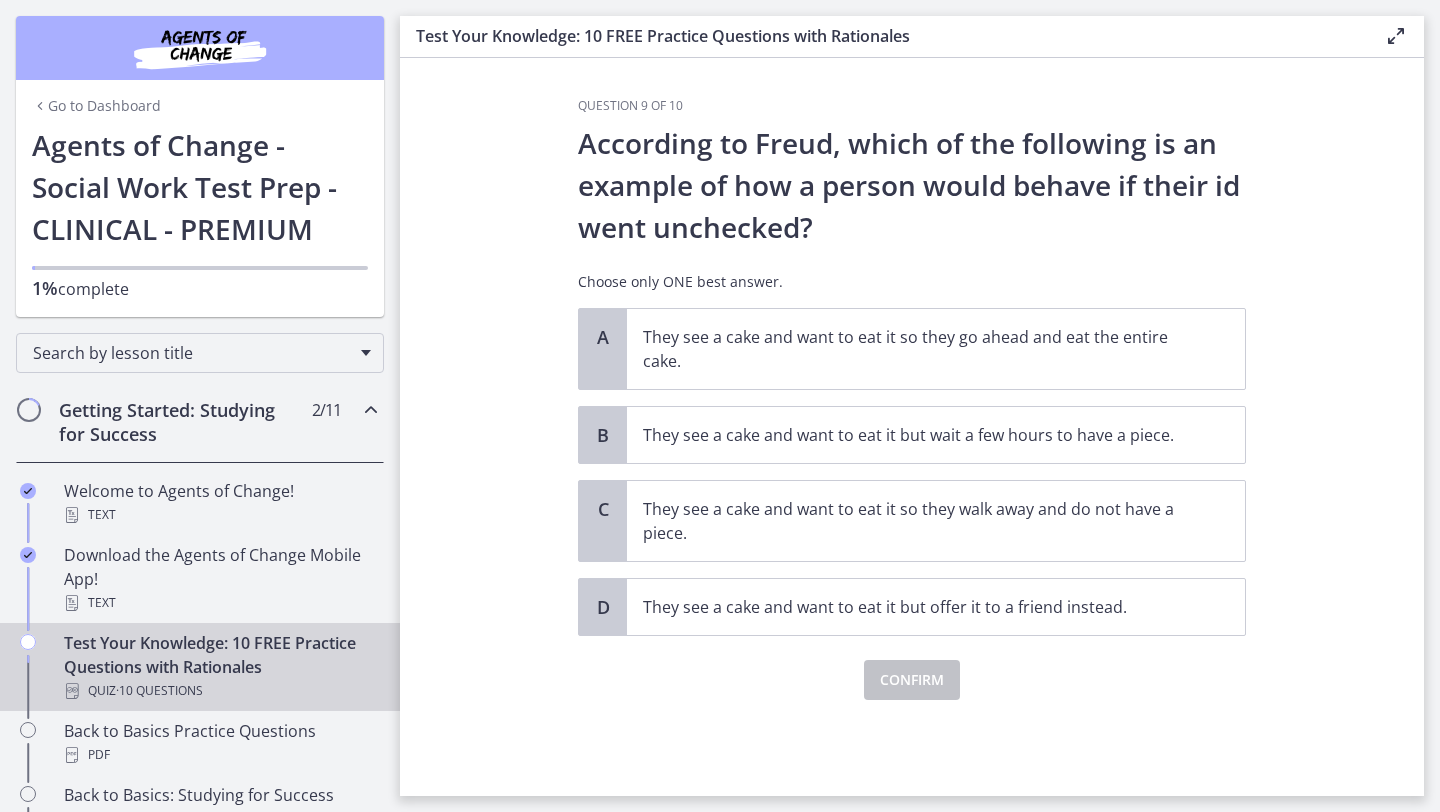 scroll, scrollTop: 0, scrollLeft: 0, axis: both 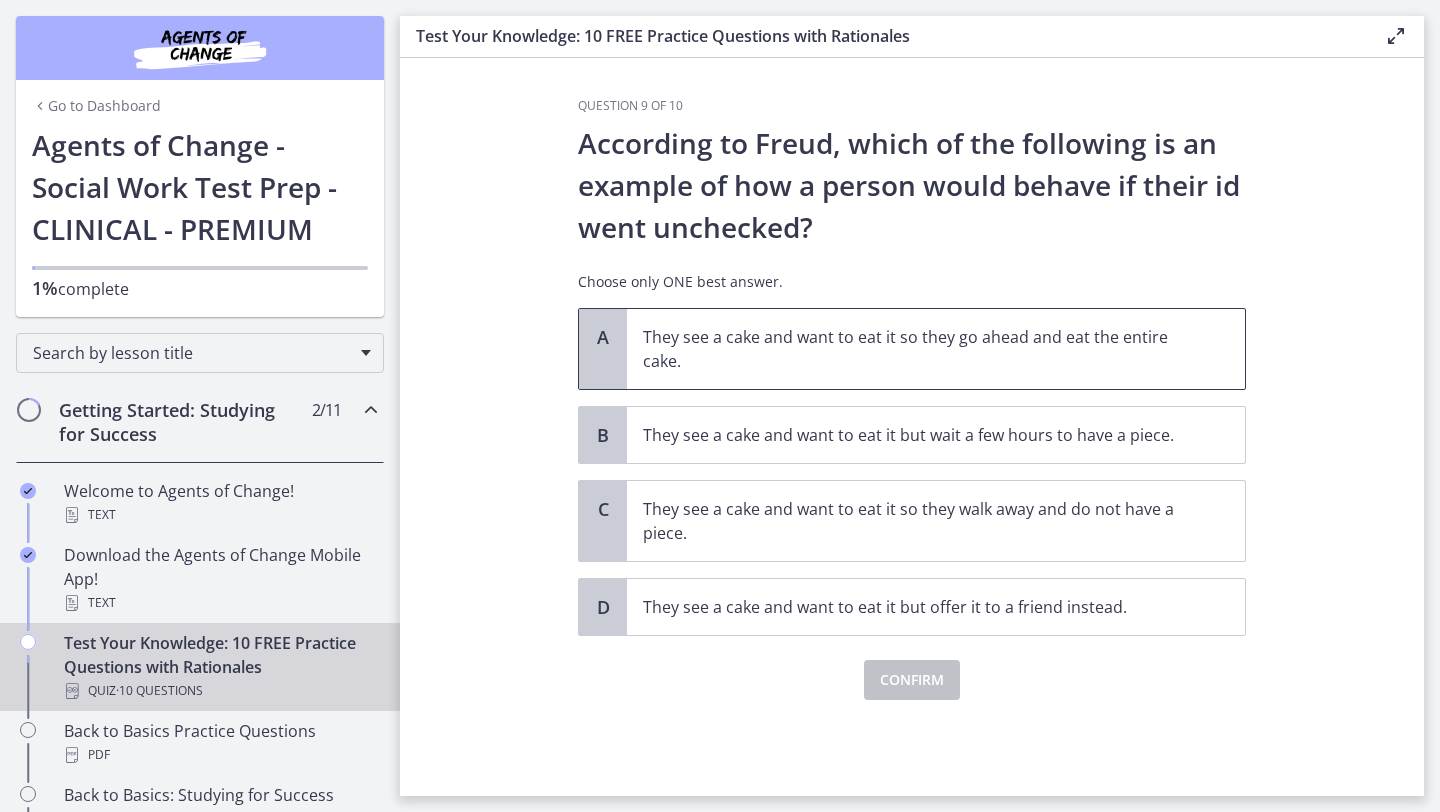 click on "They see a cake and want to eat it so they go ahead and eat the entire cake." at bounding box center [916, 349] 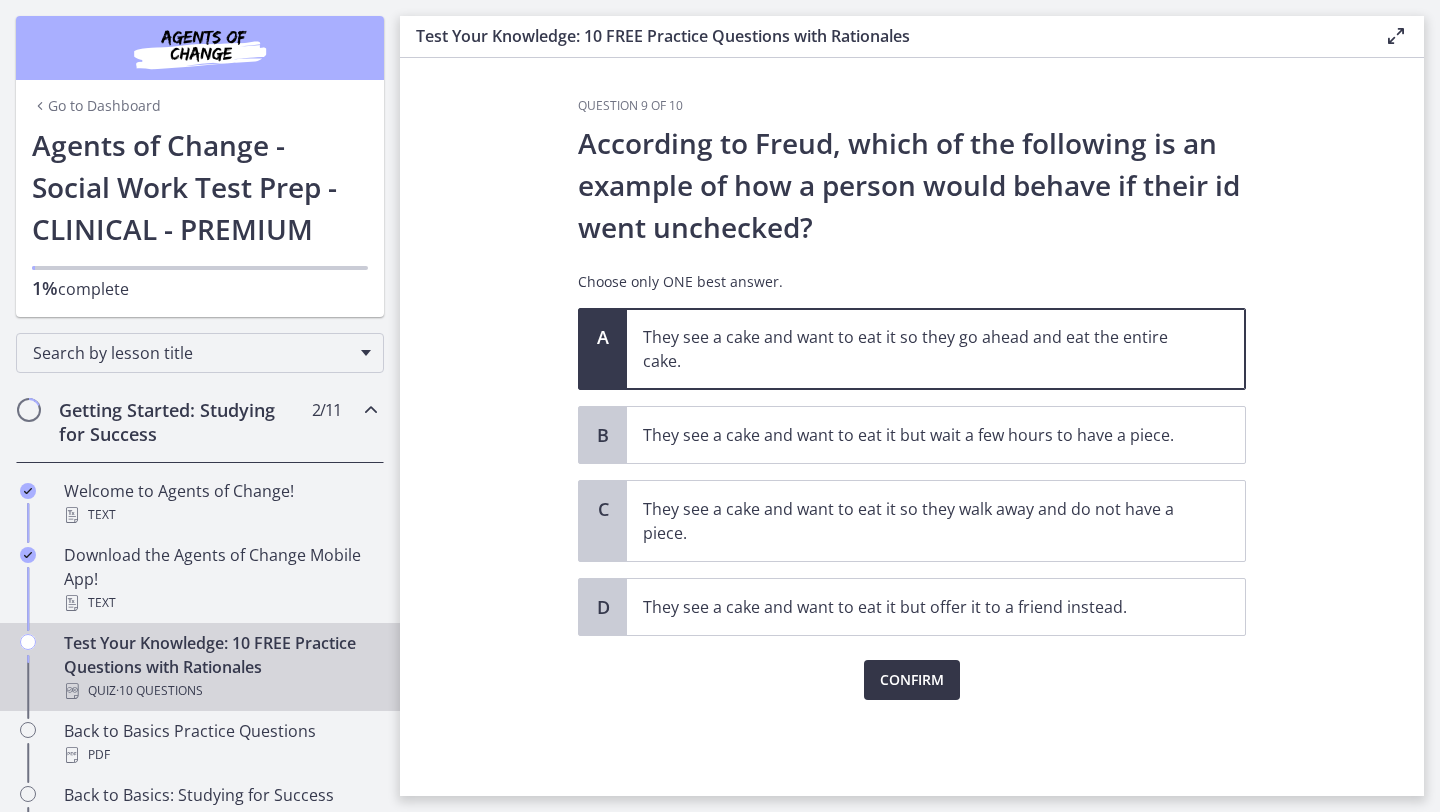 click on "Confirm" at bounding box center (912, 680) 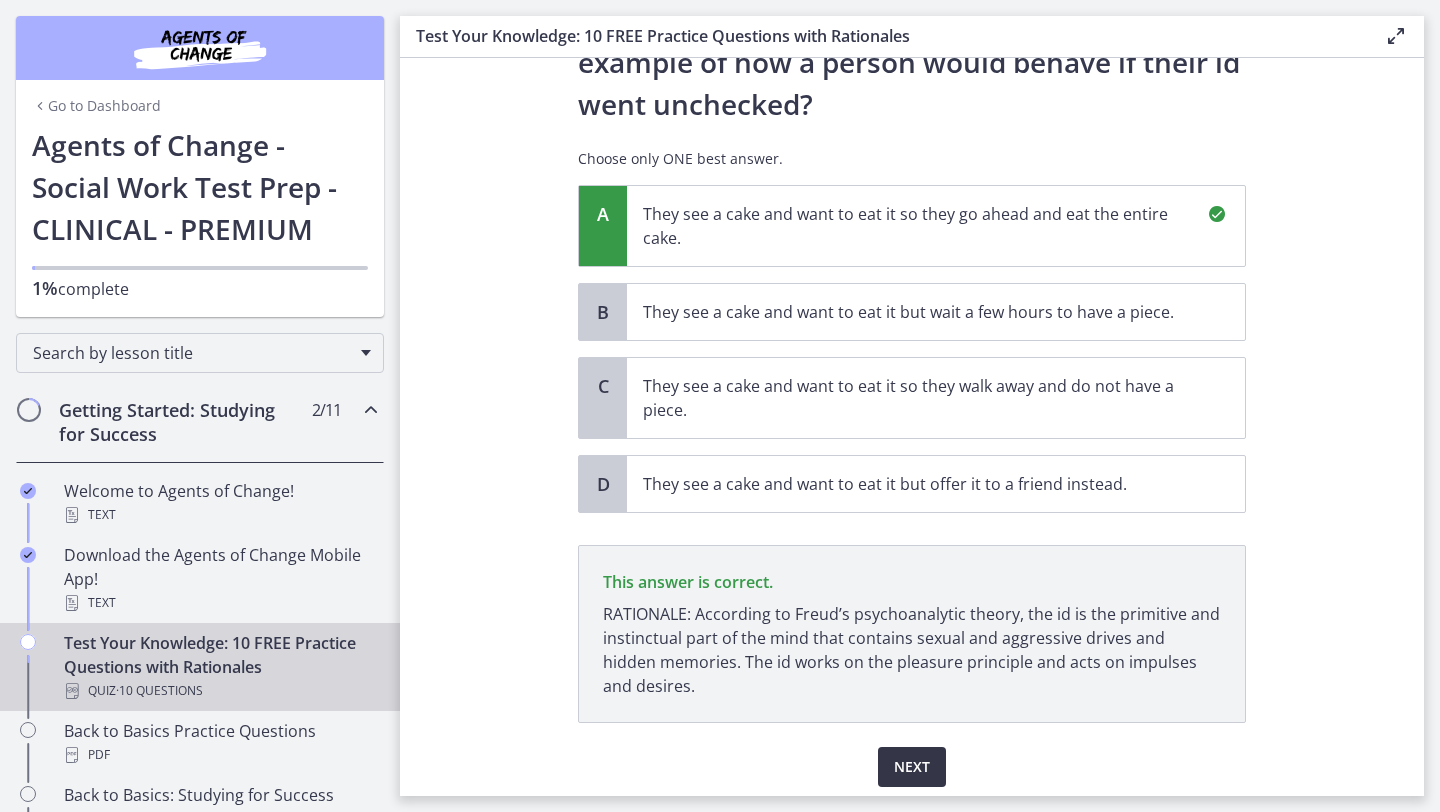 scroll, scrollTop: 194, scrollLeft: 0, axis: vertical 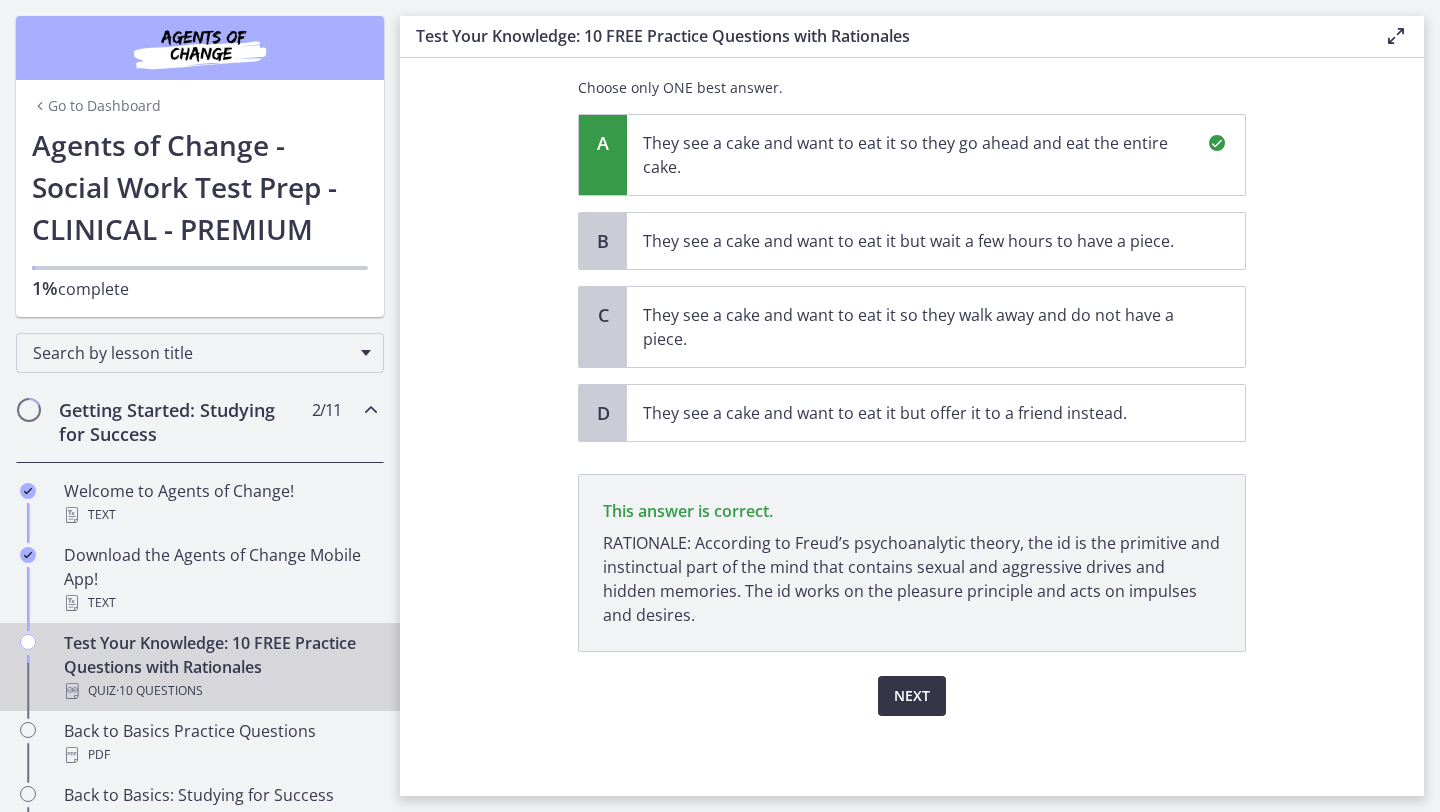 click on "Next" at bounding box center (912, 696) 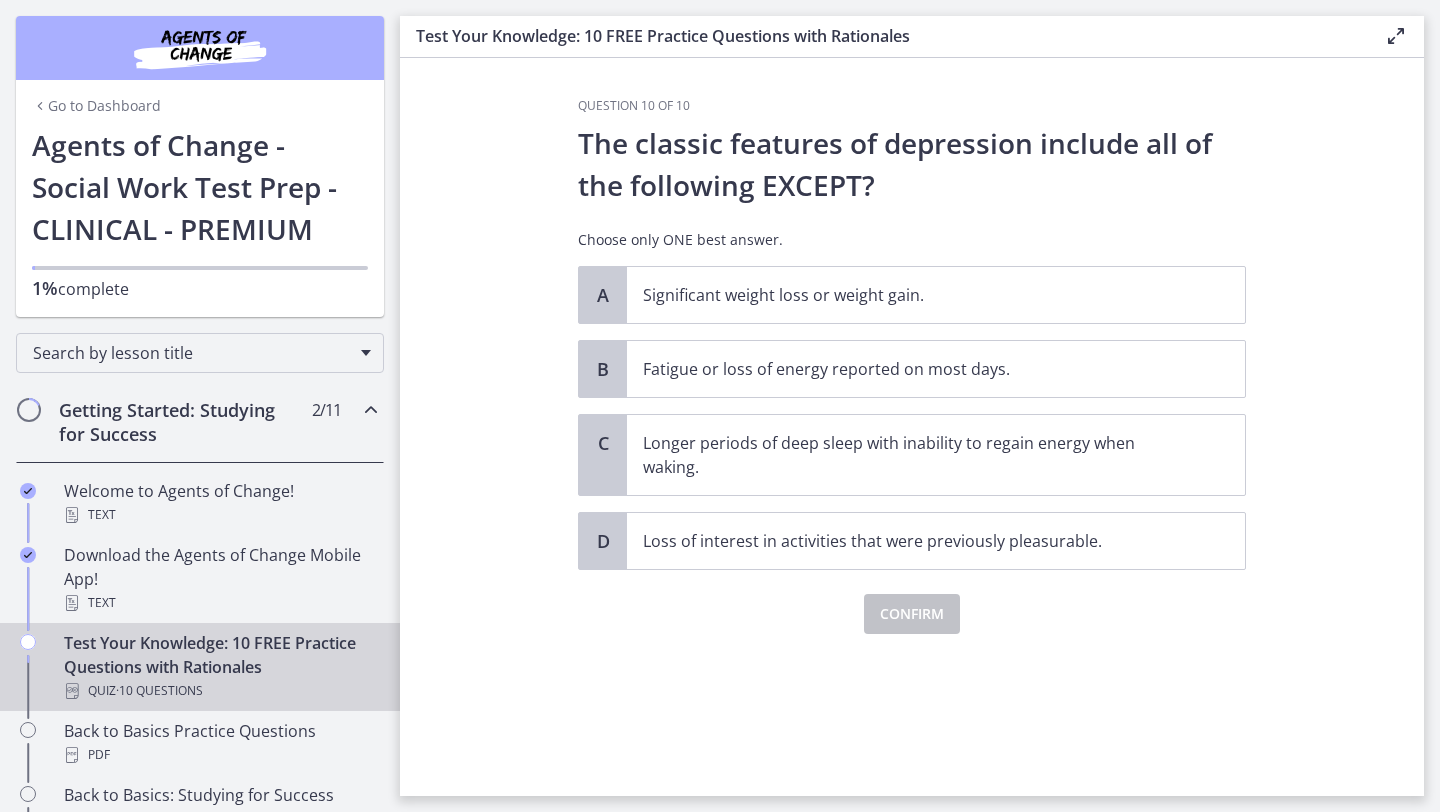 scroll, scrollTop: 0, scrollLeft: 0, axis: both 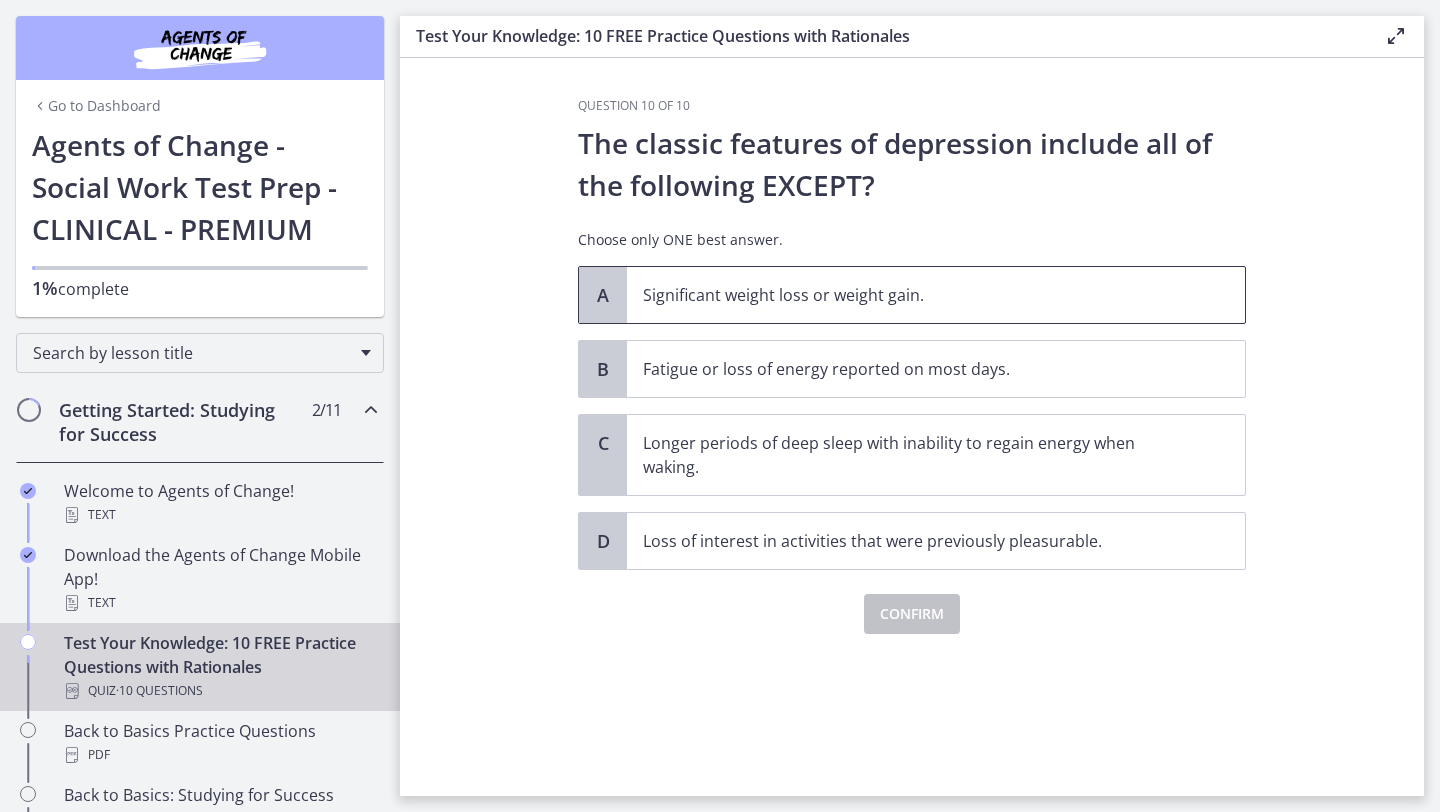 click on "Significant weight loss or weight gain." at bounding box center [936, 295] 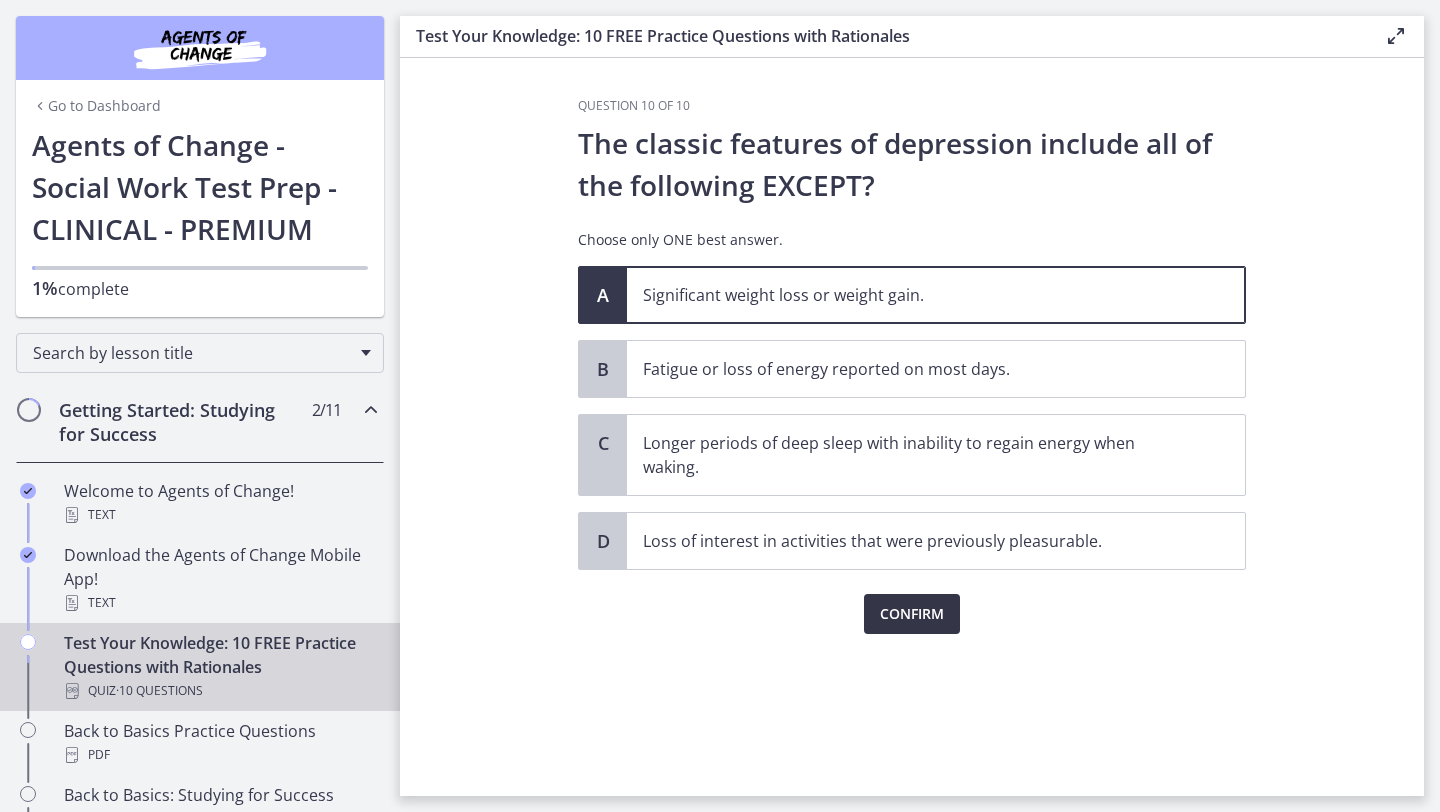 click on "Confirm" at bounding box center (912, 614) 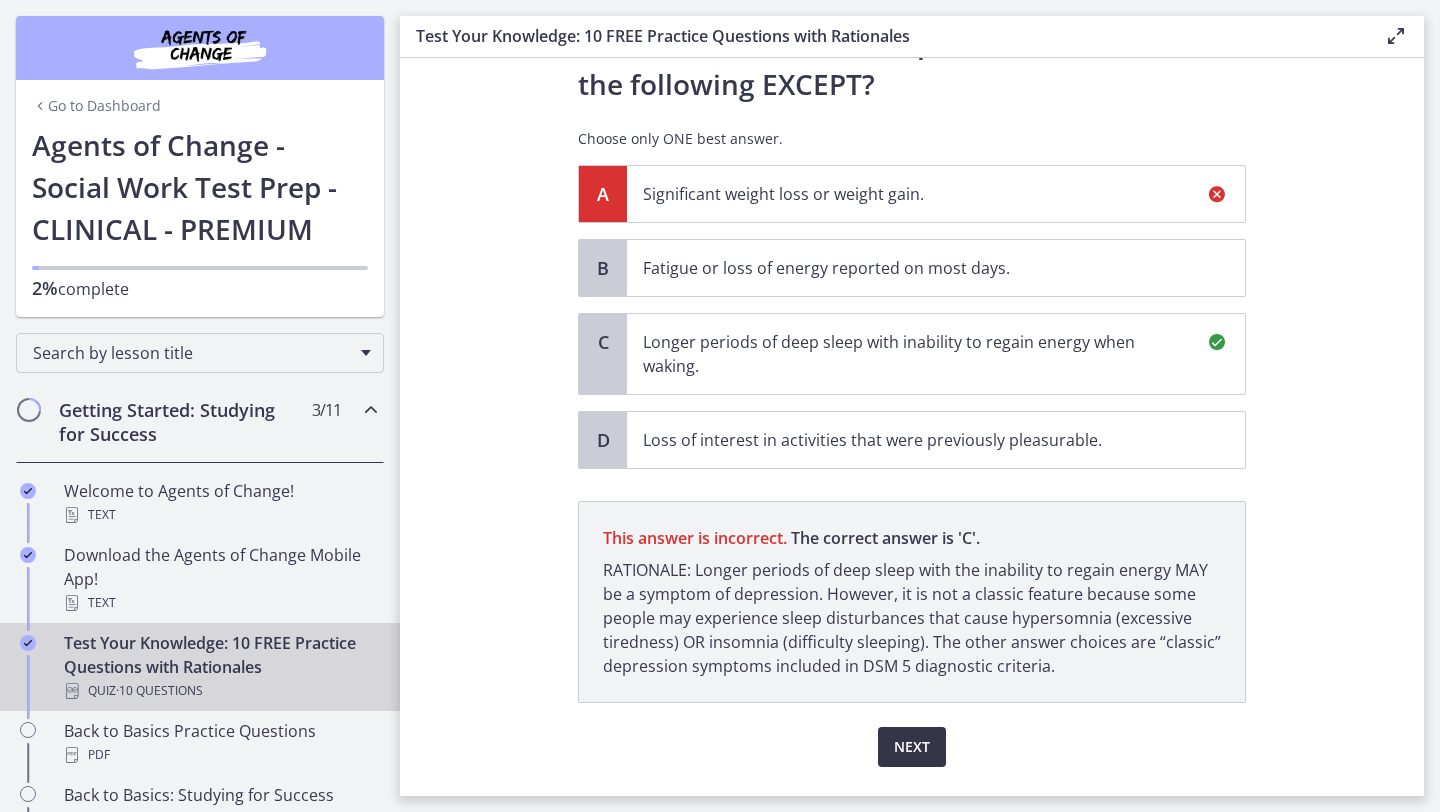 scroll, scrollTop: 152, scrollLeft: 0, axis: vertical 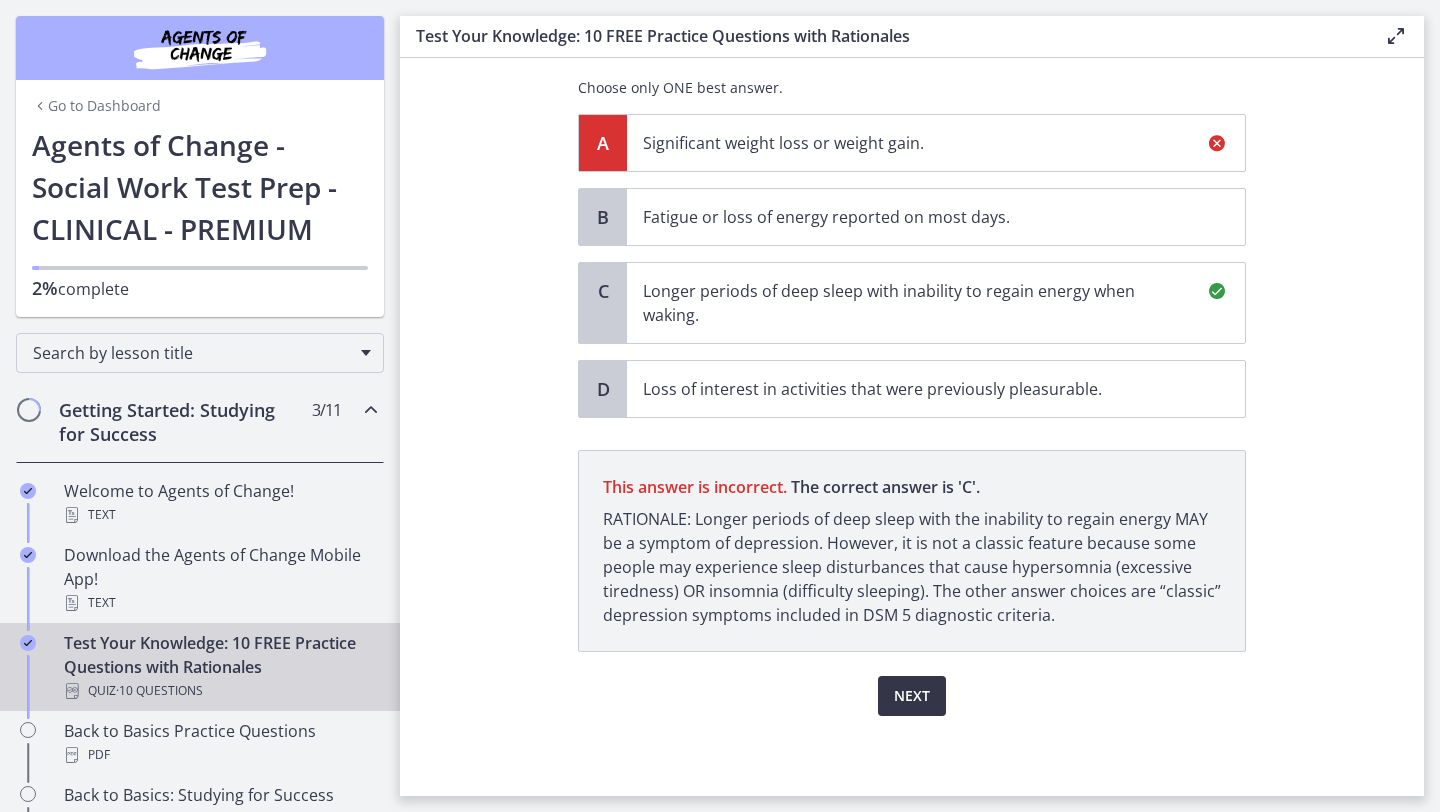 click on "Next" at bounding box center (912, 696) 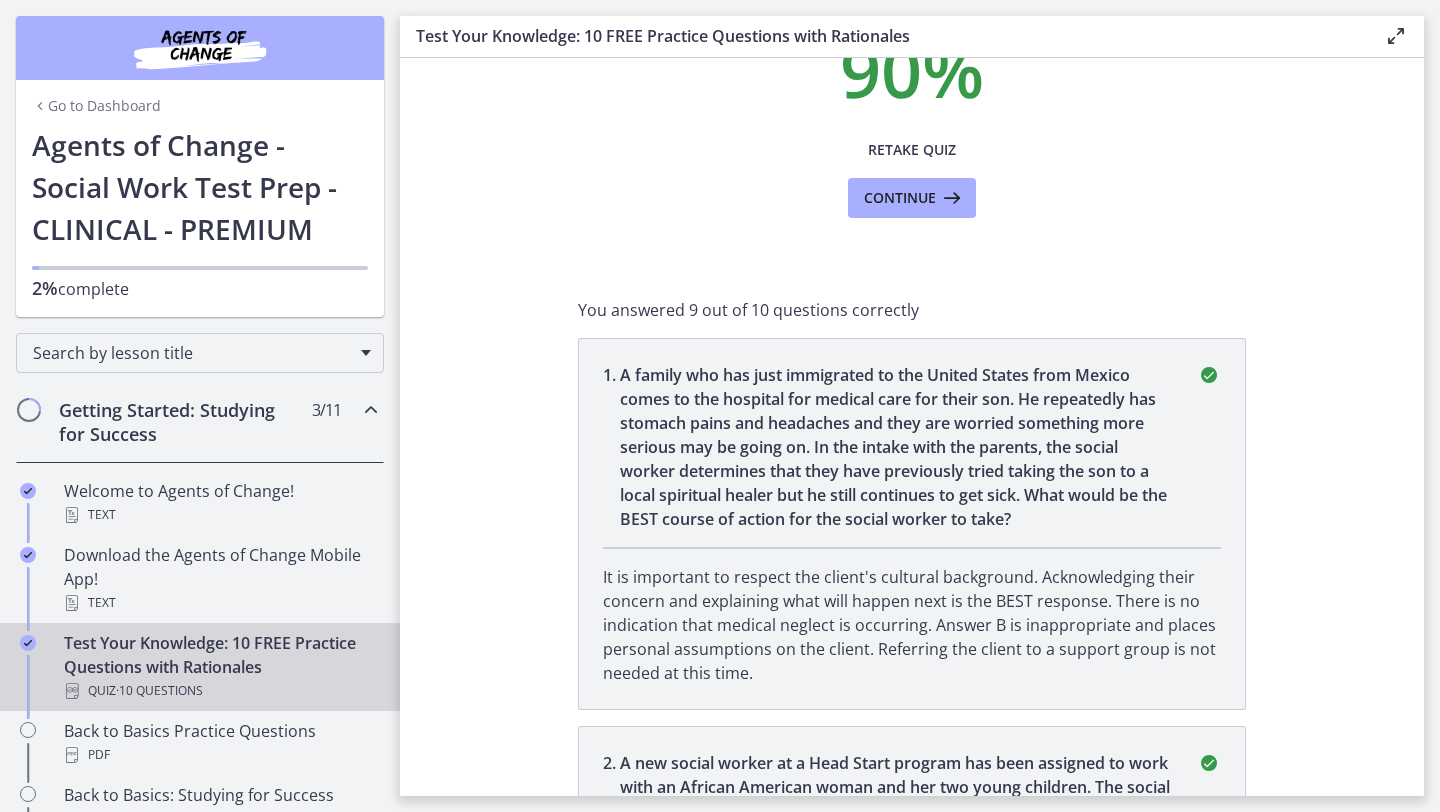 scroll, scrollTop: 0, scrollLeft: 0, axis: both 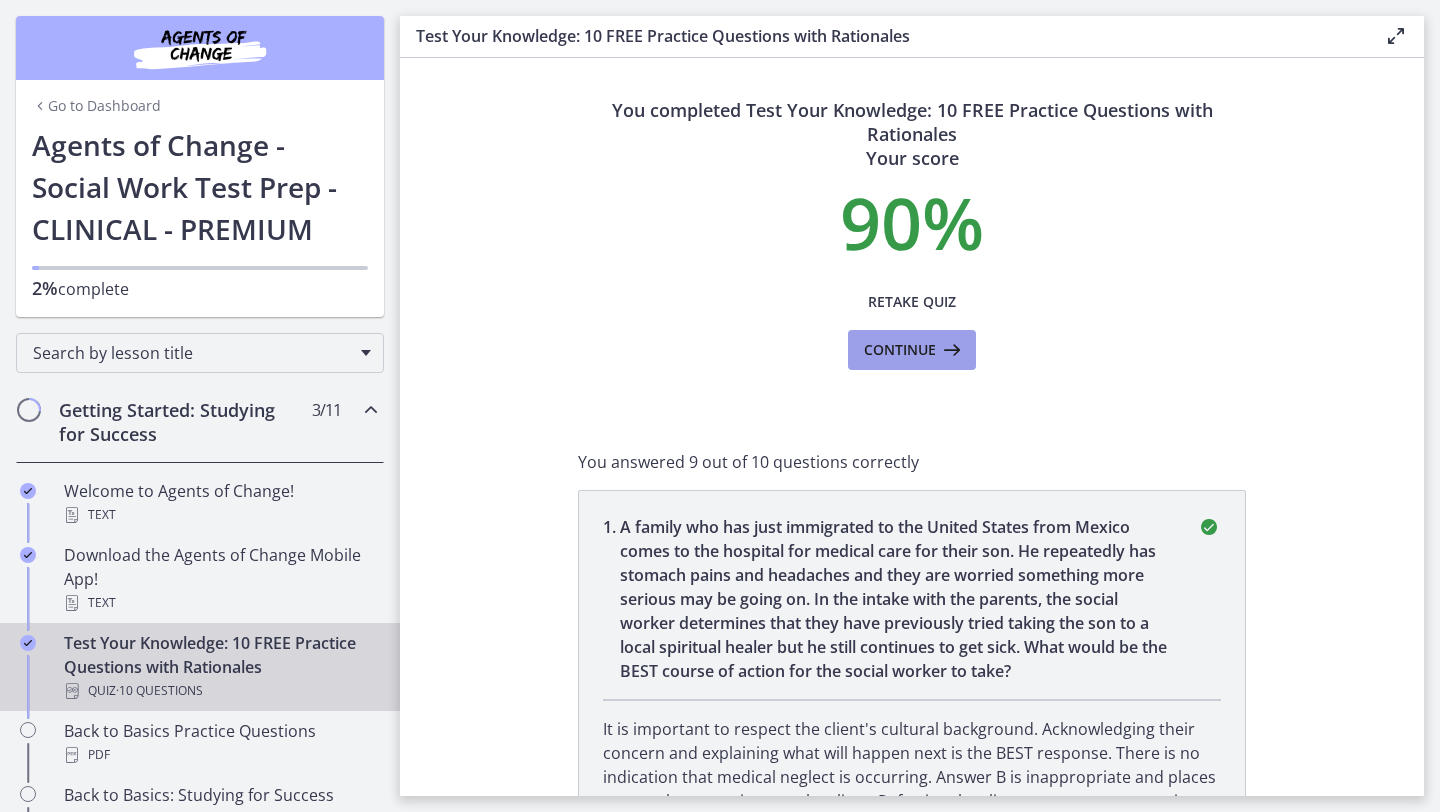 click on "Continue" at bounding box center (900, 350) 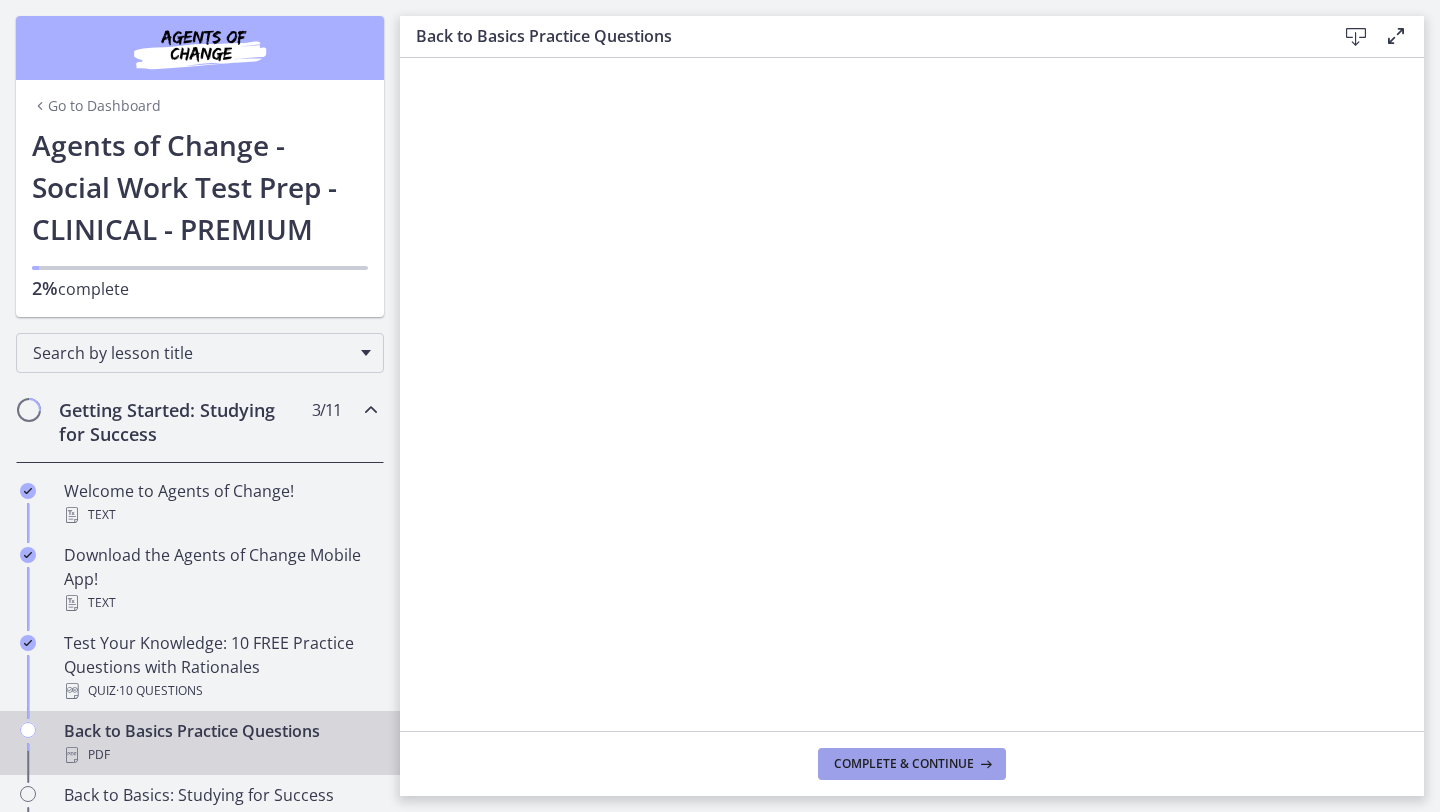 click on "Complete & continue" at bounding box center (912, 764) 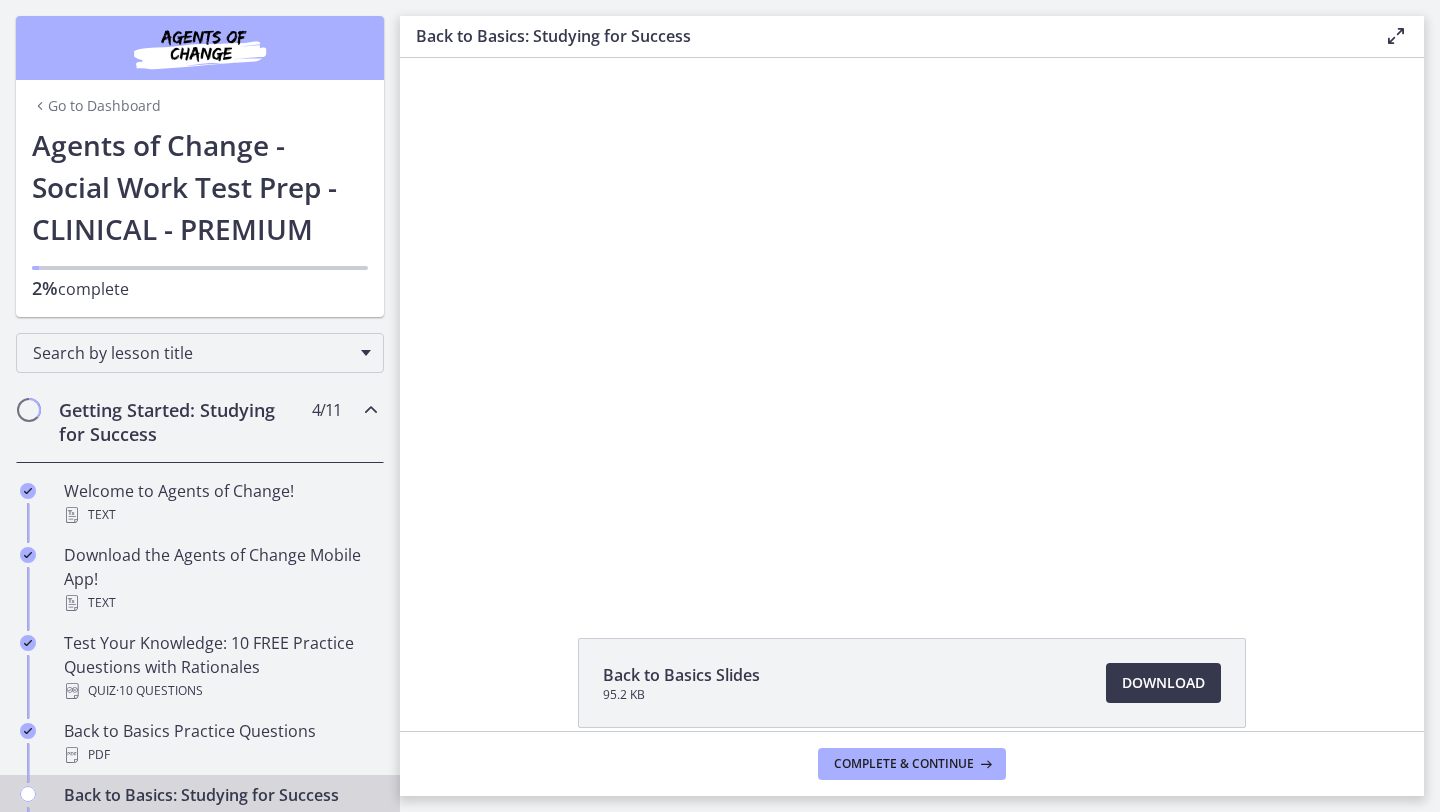 scroll, scrollTop: 0, scrollLeft: 0, axis: both 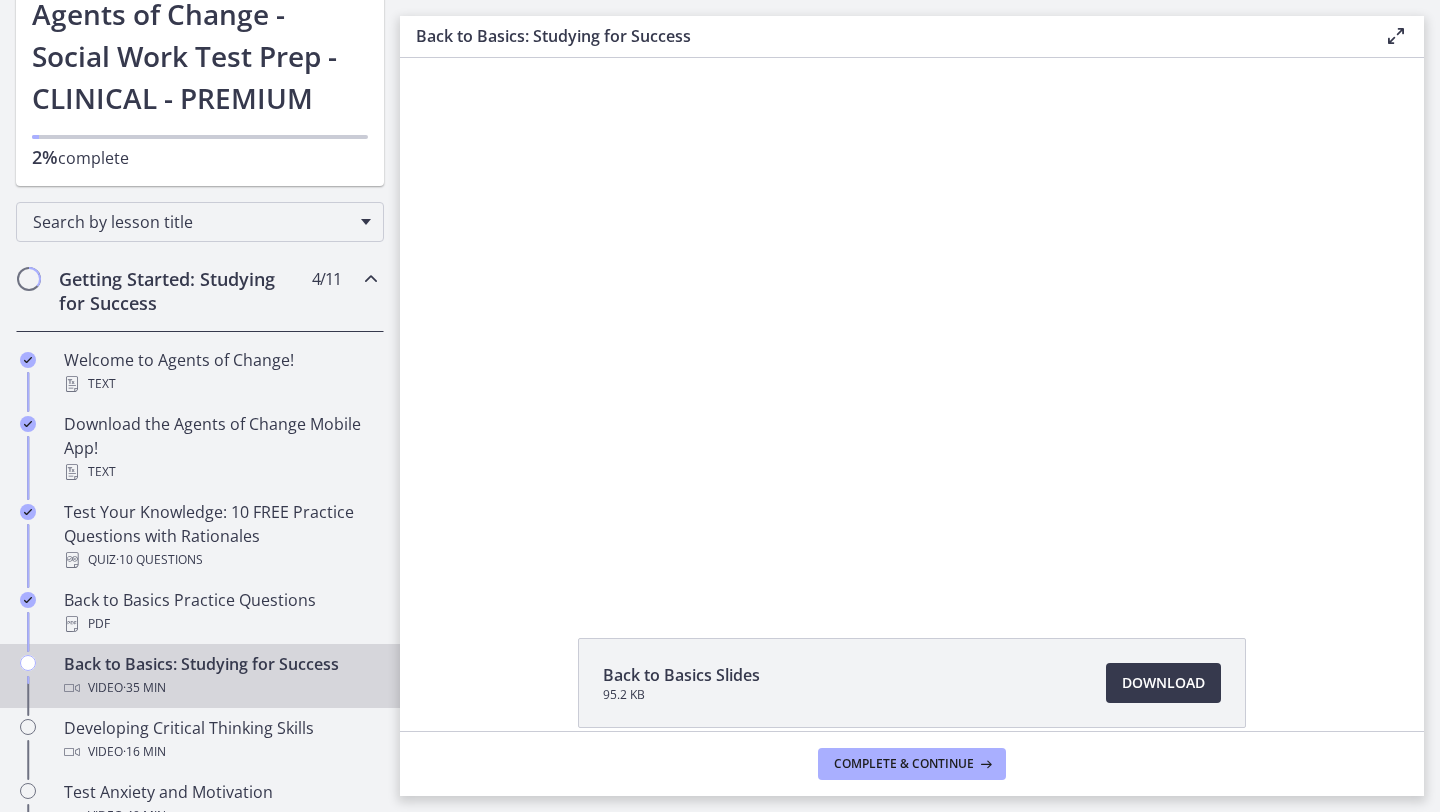 click on "Back to Basics Slides" at bounding box center (681, 675) 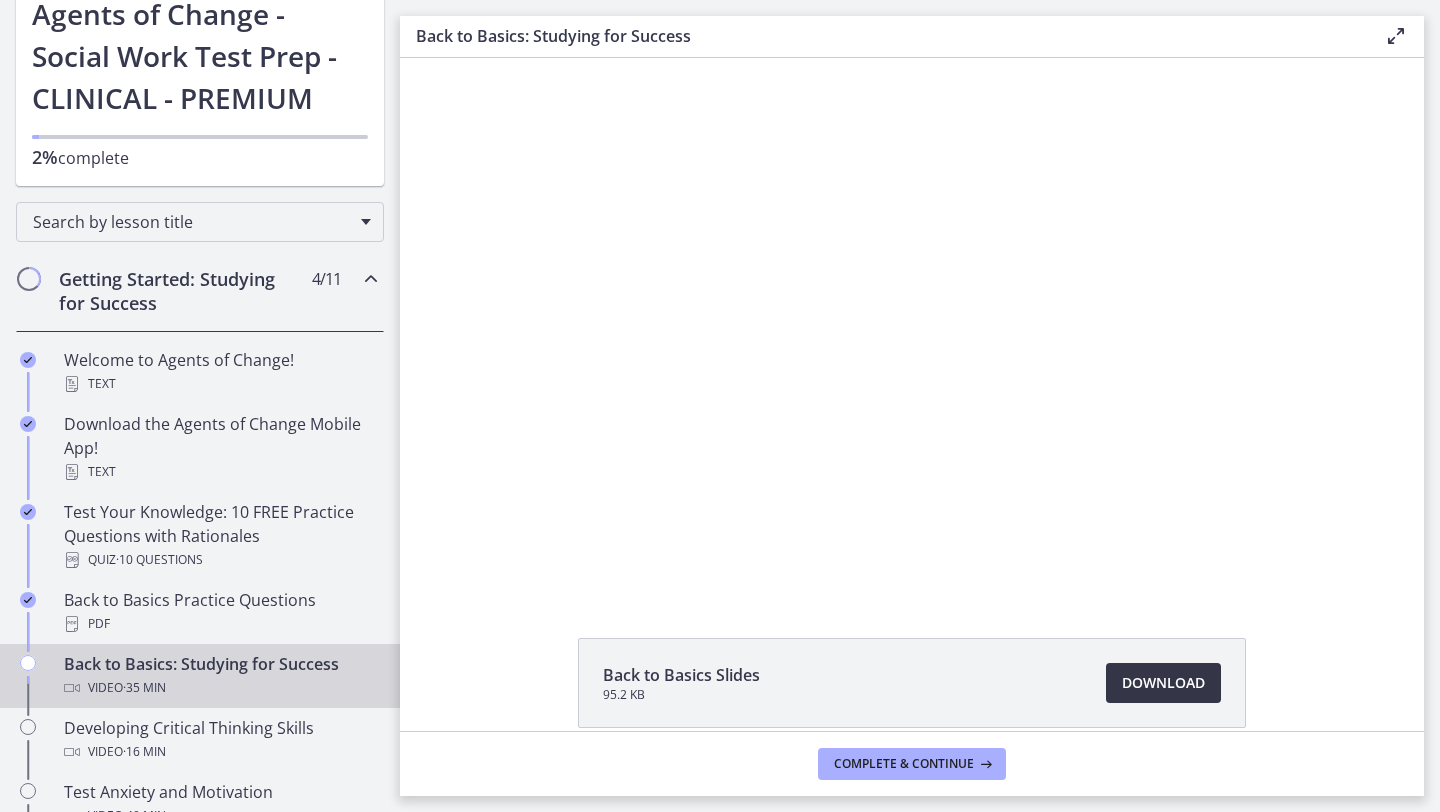 click on "Download
Opens in a new window" at bounding box center [1163, 683] 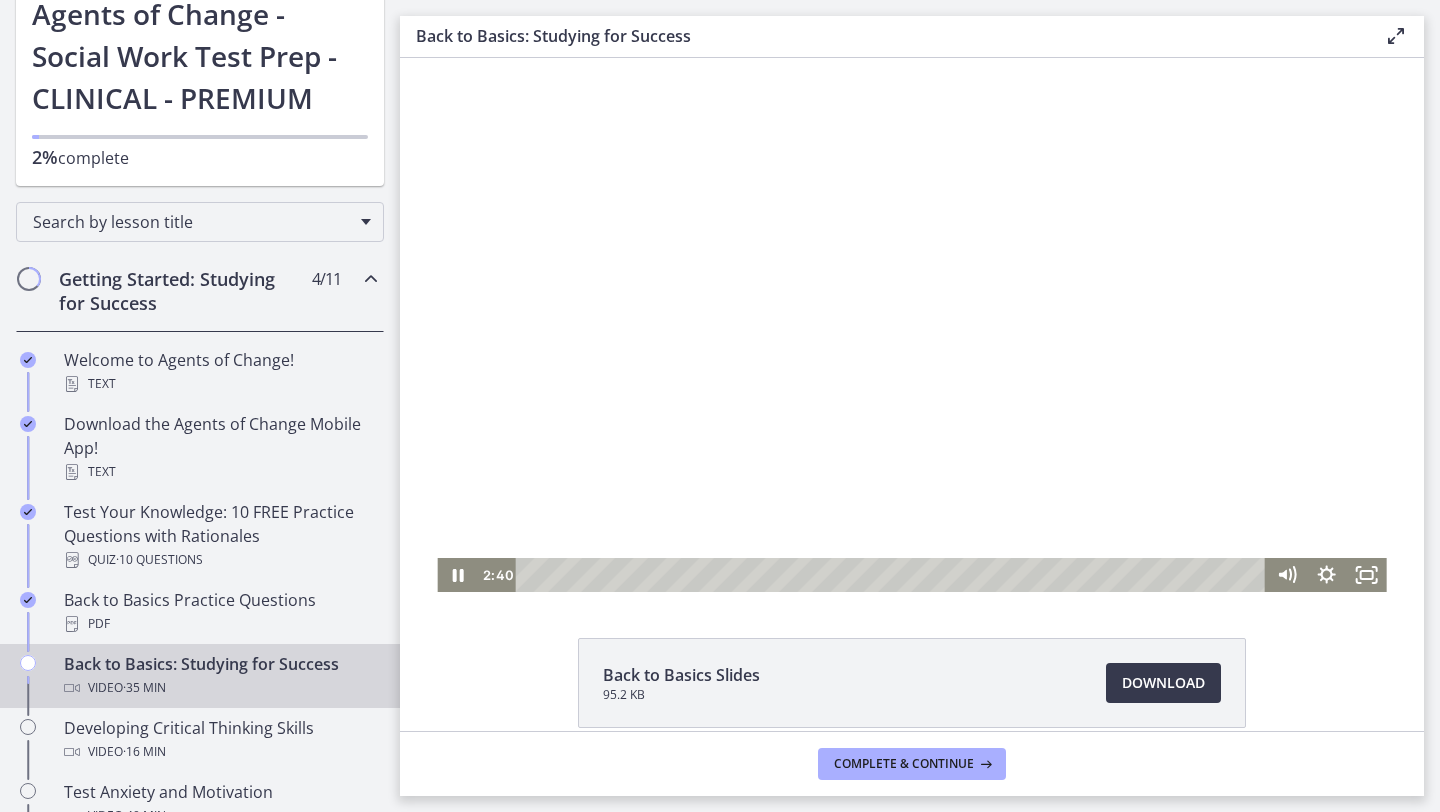 click at bounding box center [911, 325] 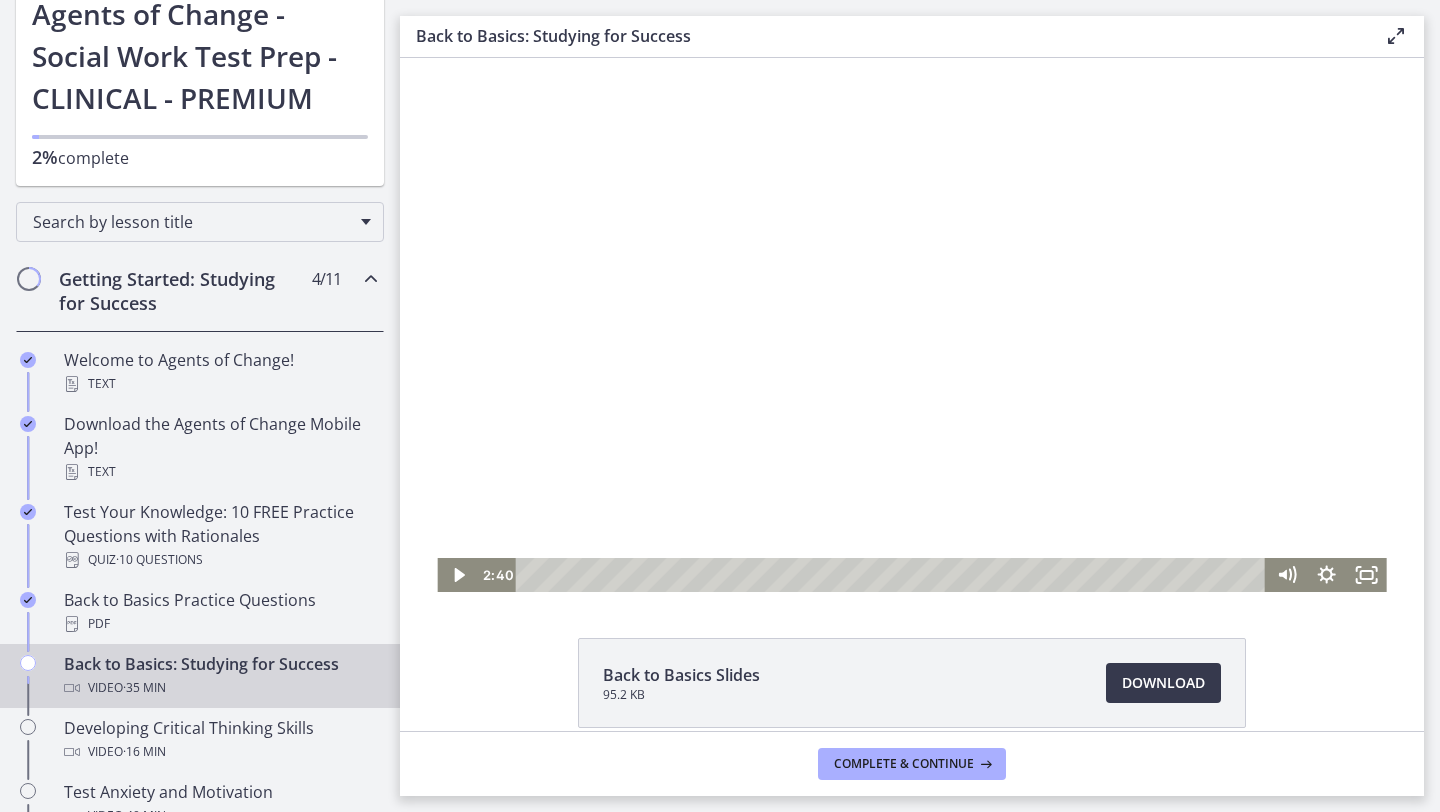 click at bounding box center [911, 325] 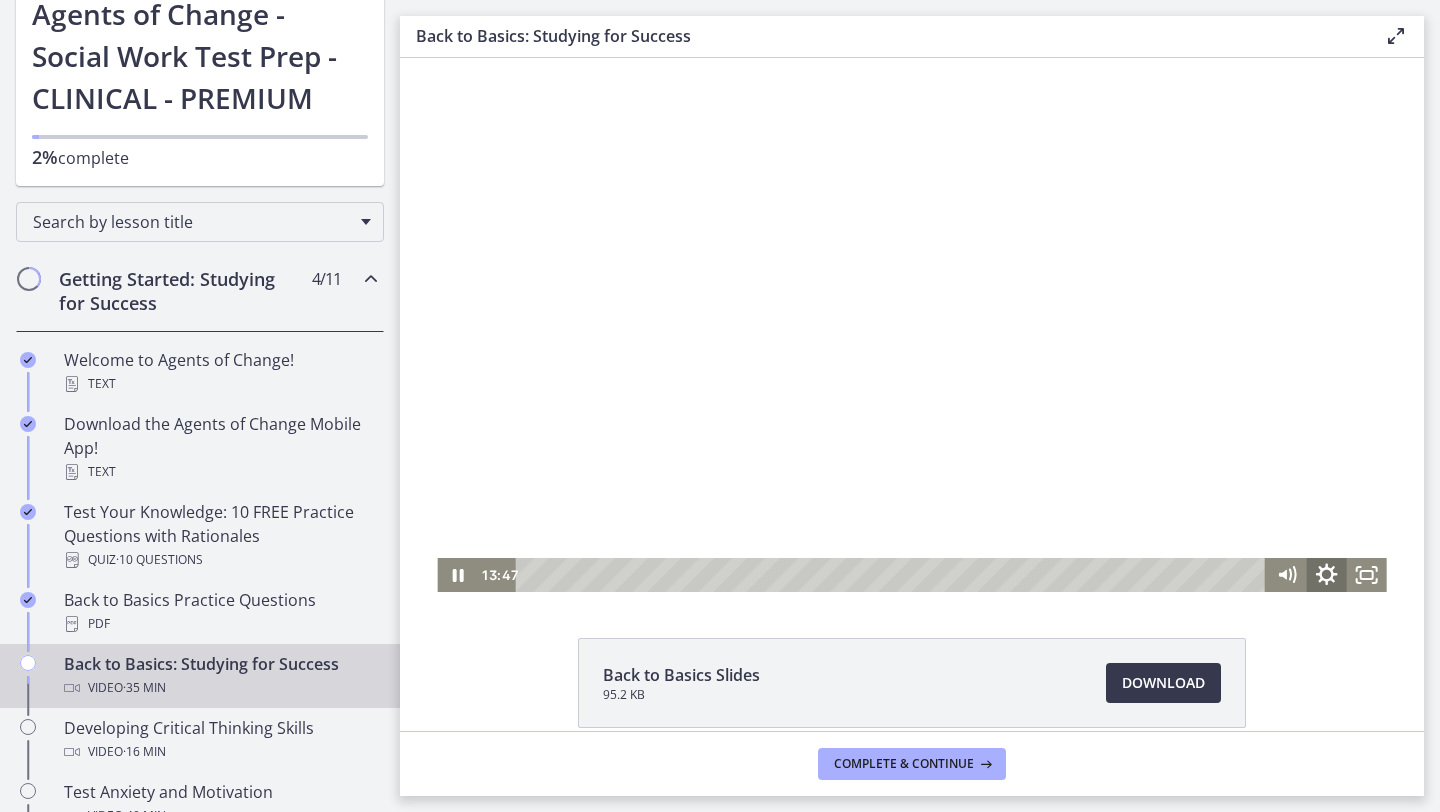 click 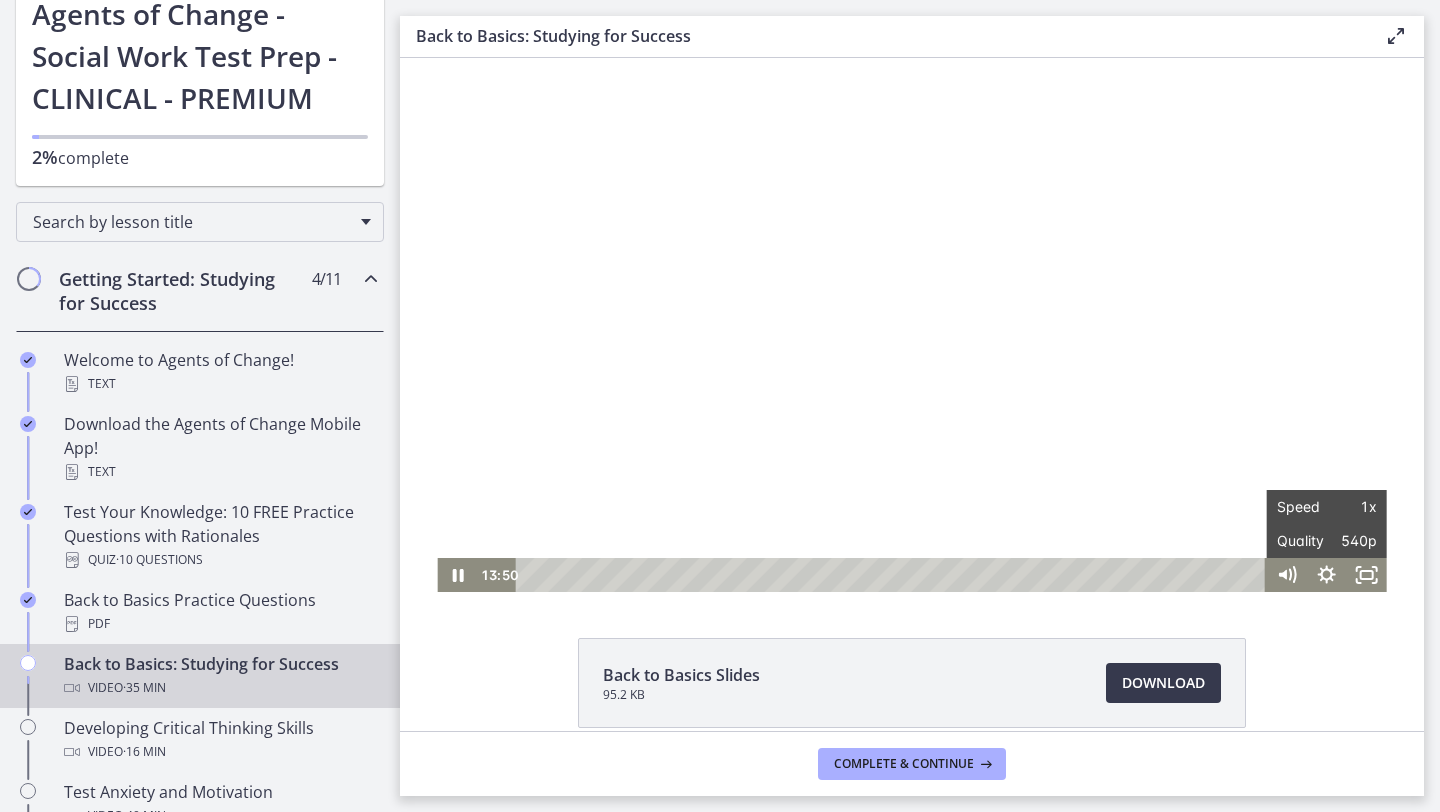 click on "Back to Basics Slides
95.2 KB
Download
Opens in a new window
Study Plan Template
Download
Opens in a new window" at bounding box center [912, 780] 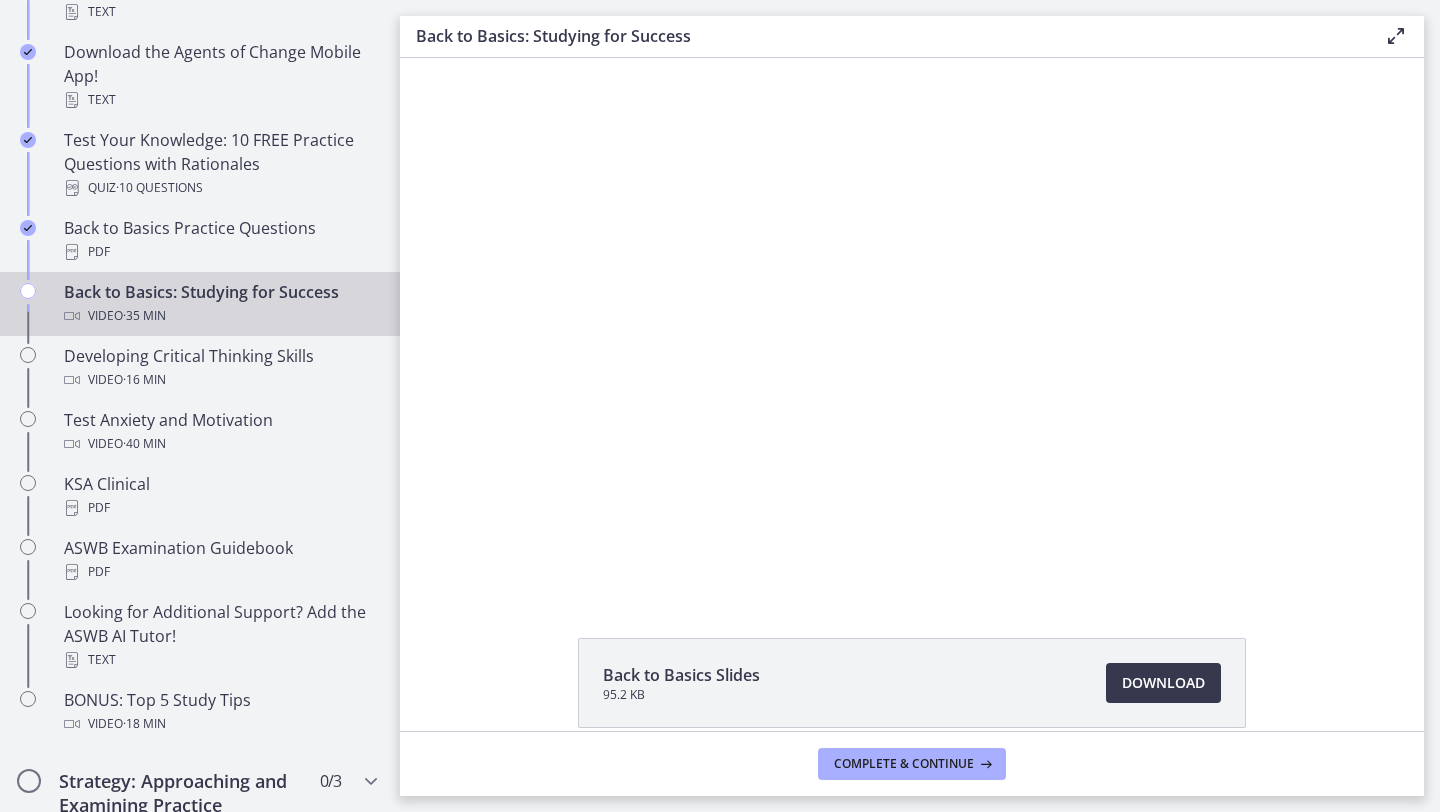scroll, scrollTop: 497, scrollLeft: 0, axis: vertical 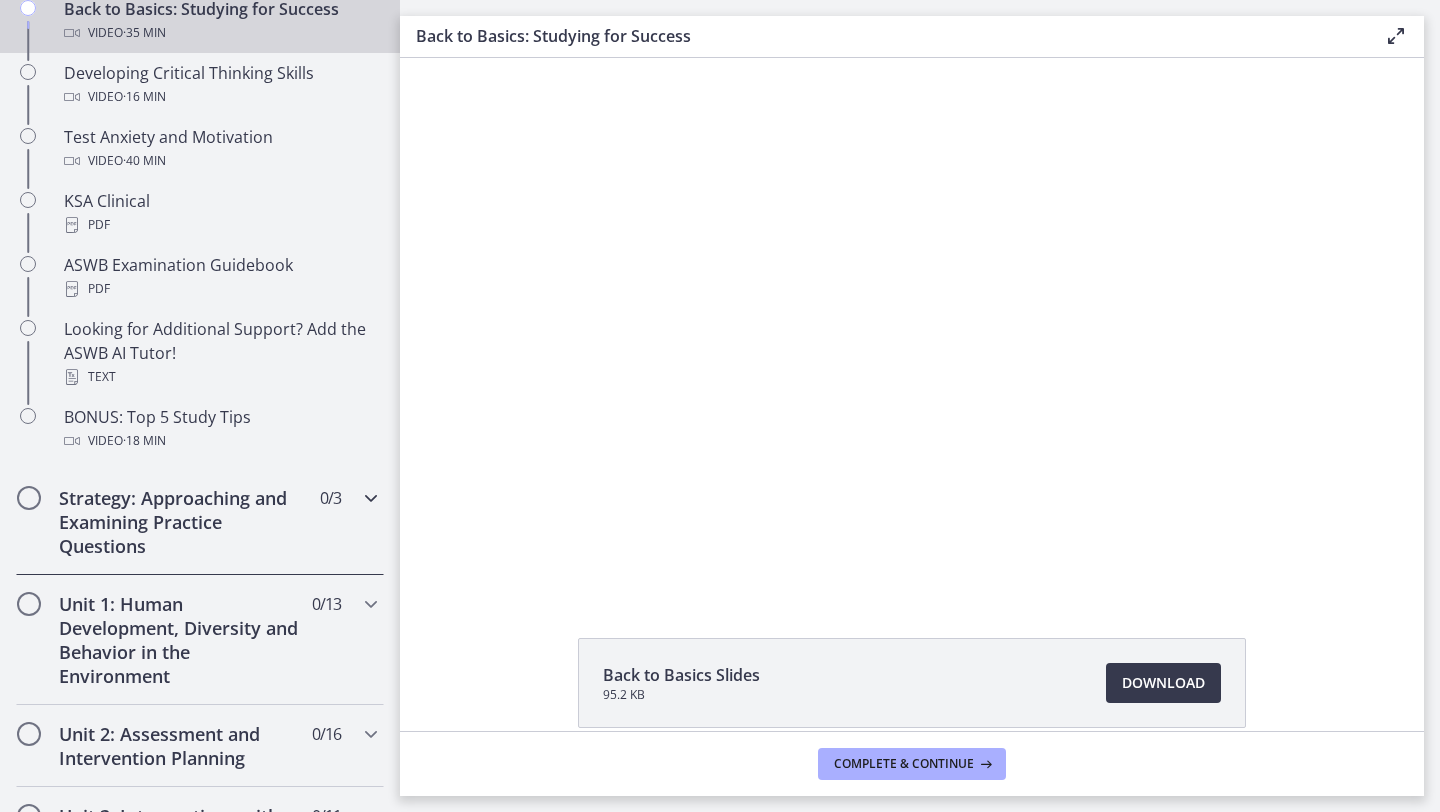 click at bounding box center [371, 498] 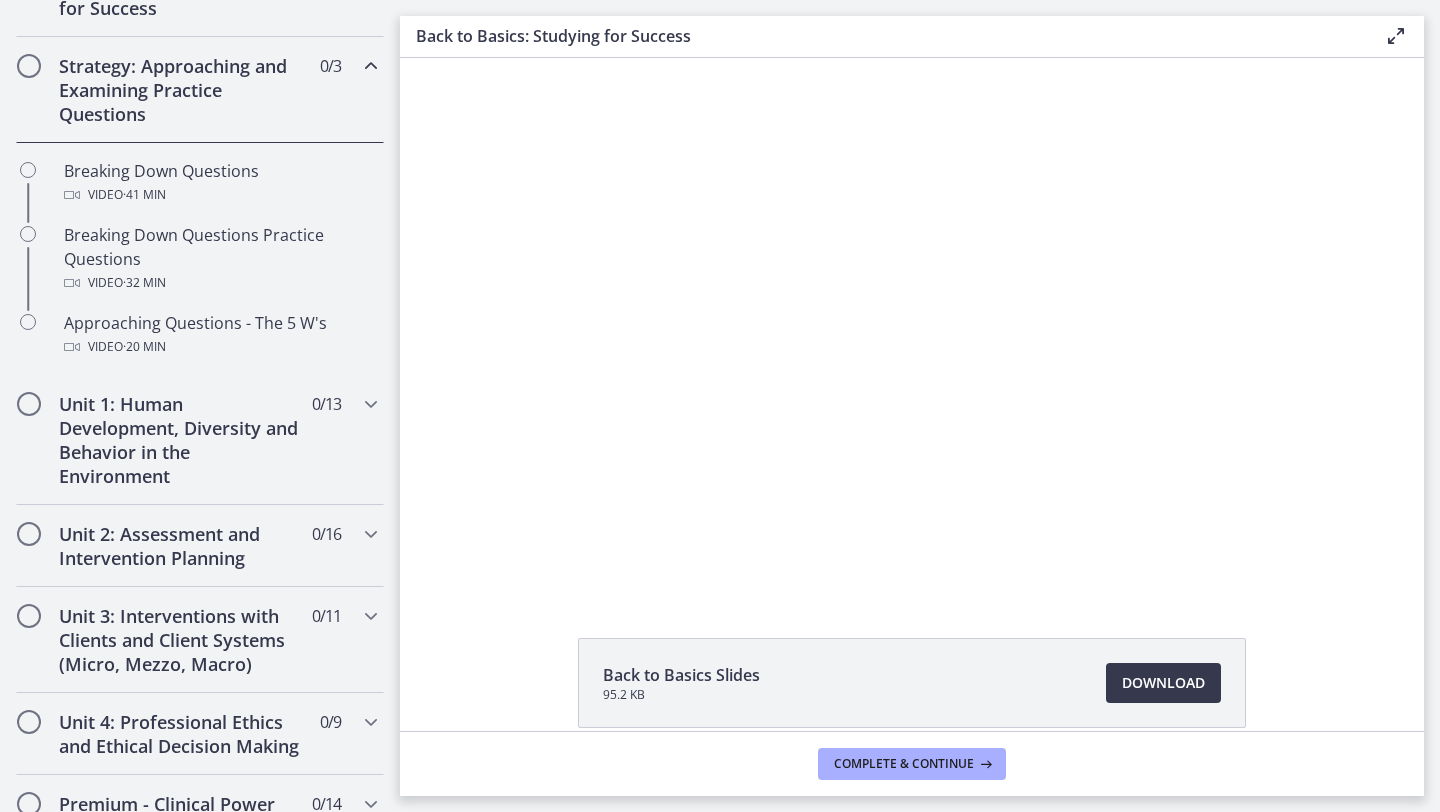 scroll, scrollTop: 365, scrollLeft: 0, axis: vertical 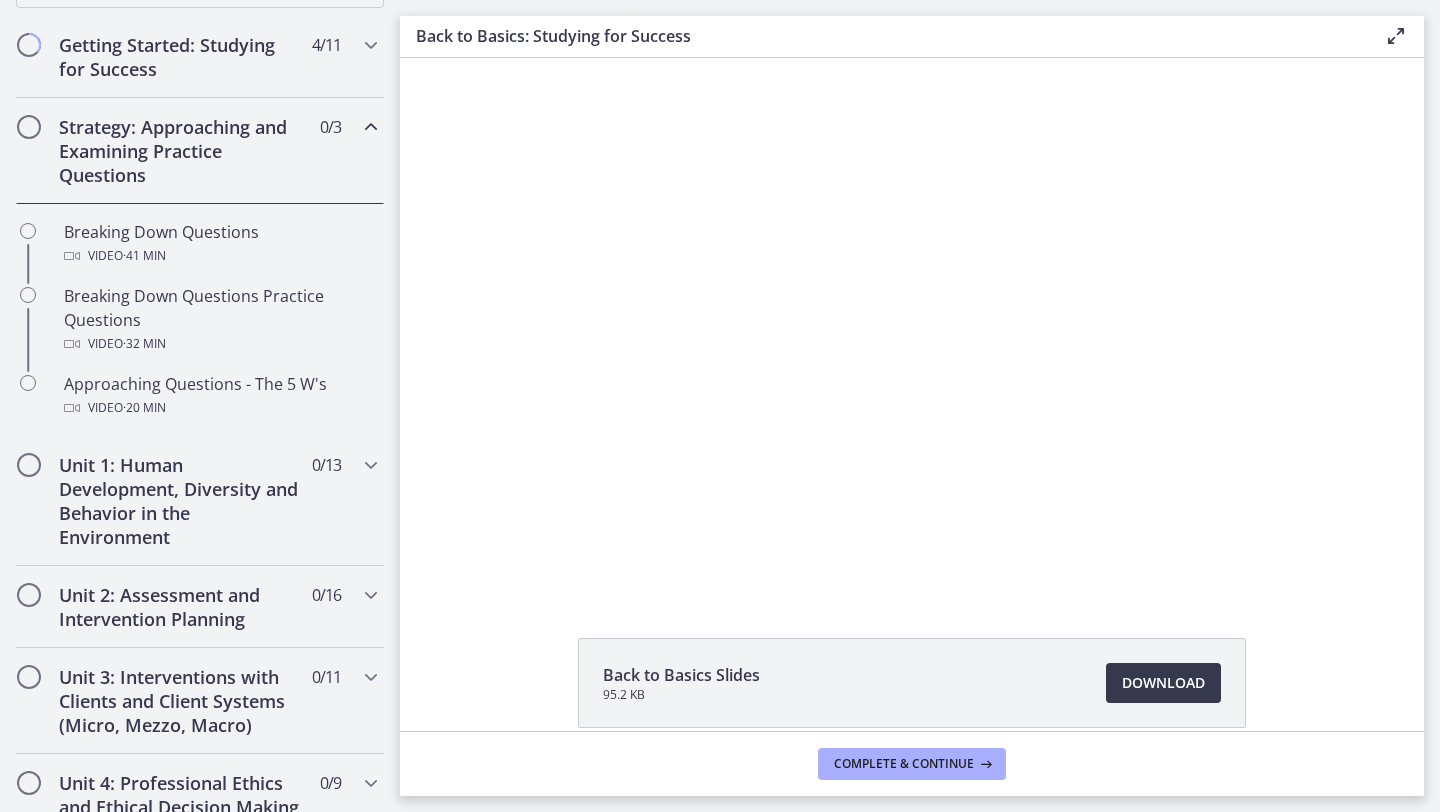 drag, startPoint x: 389, startPoint y: 438, endPoint x: 183, endPoint y: 206, distance: 310.25797 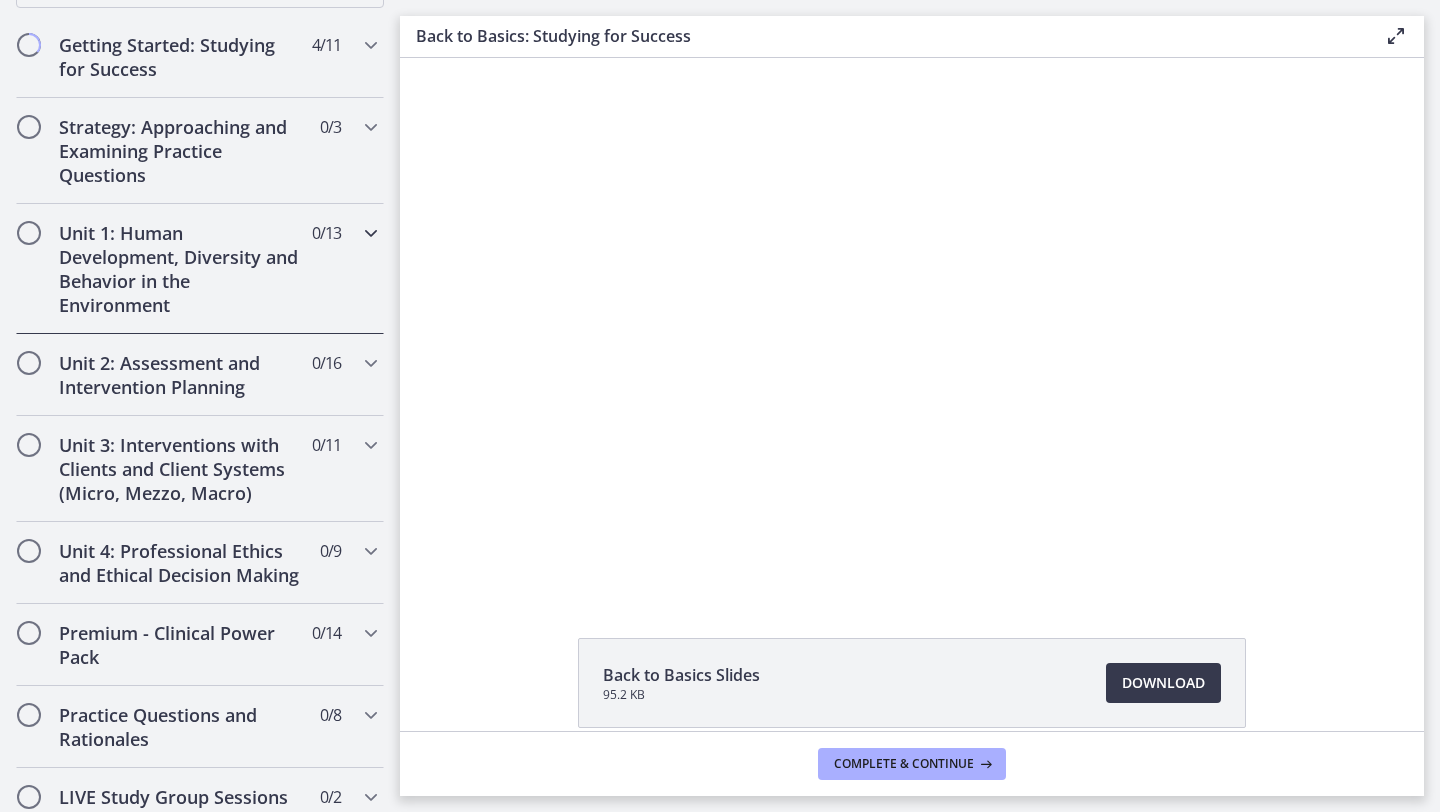 click at bounding box center (371, 233) 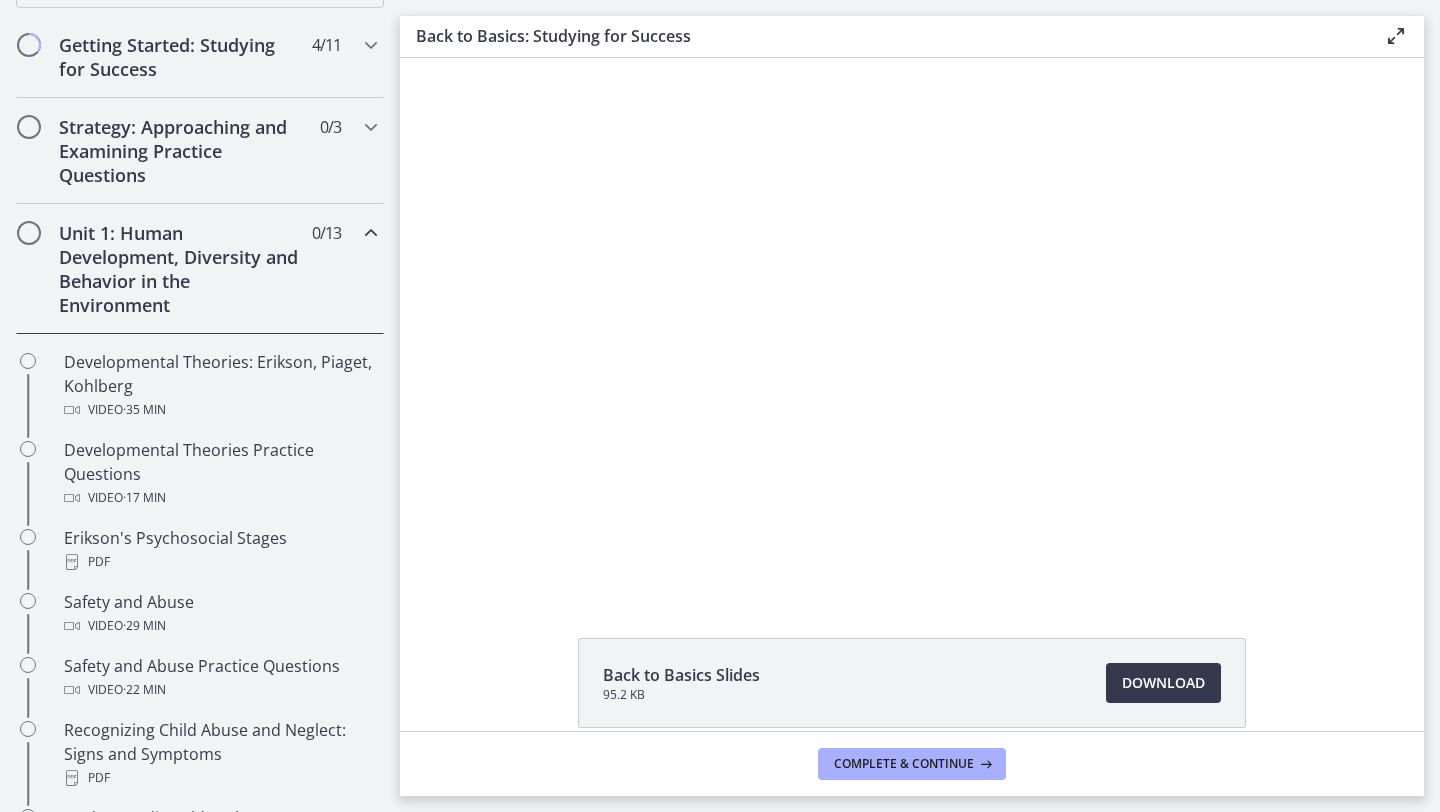 click at bounding box center [371, 233] 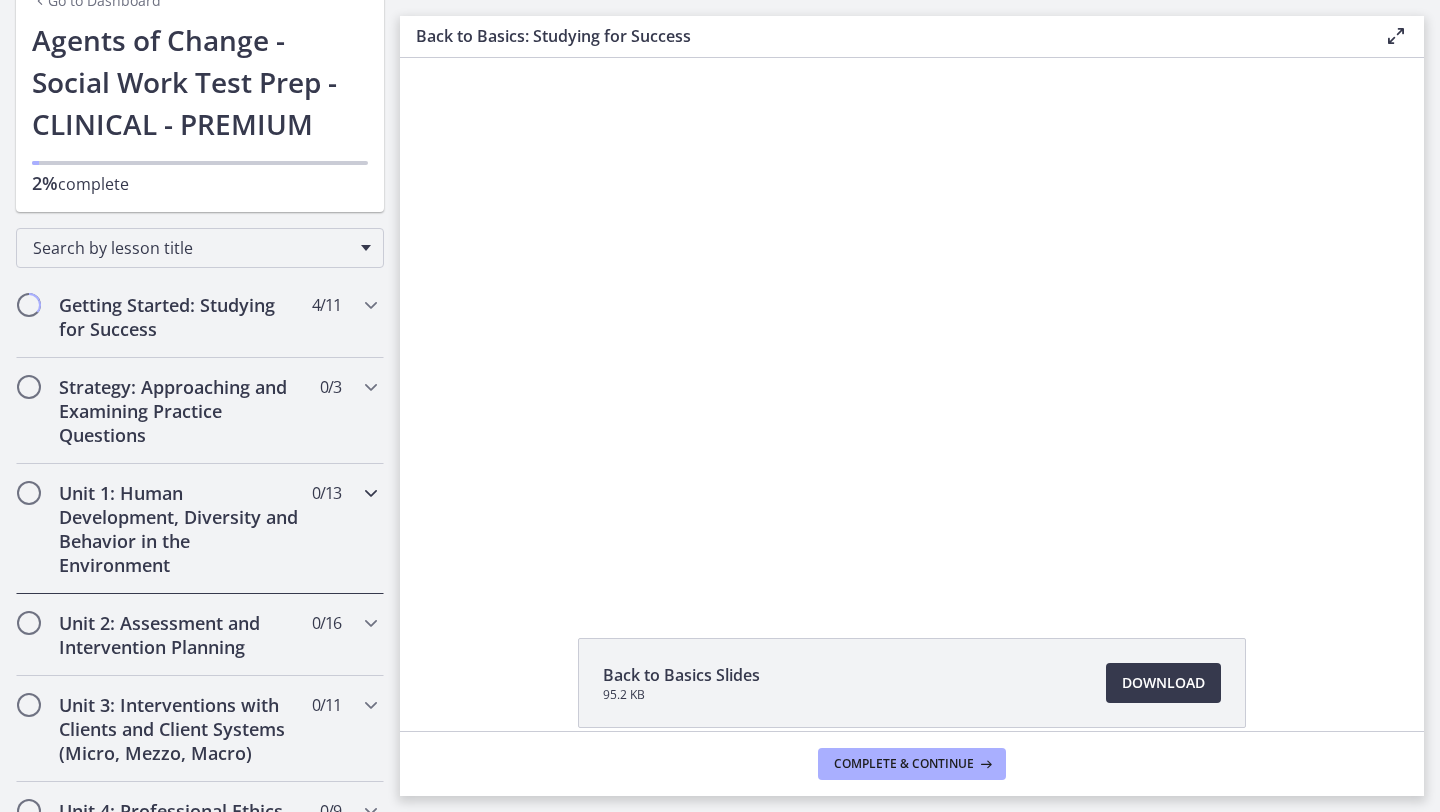 drag, startPoint x: 391, startPoint y: 208, endPoint x: 108, endPoint y: 26, distance: 336.4714 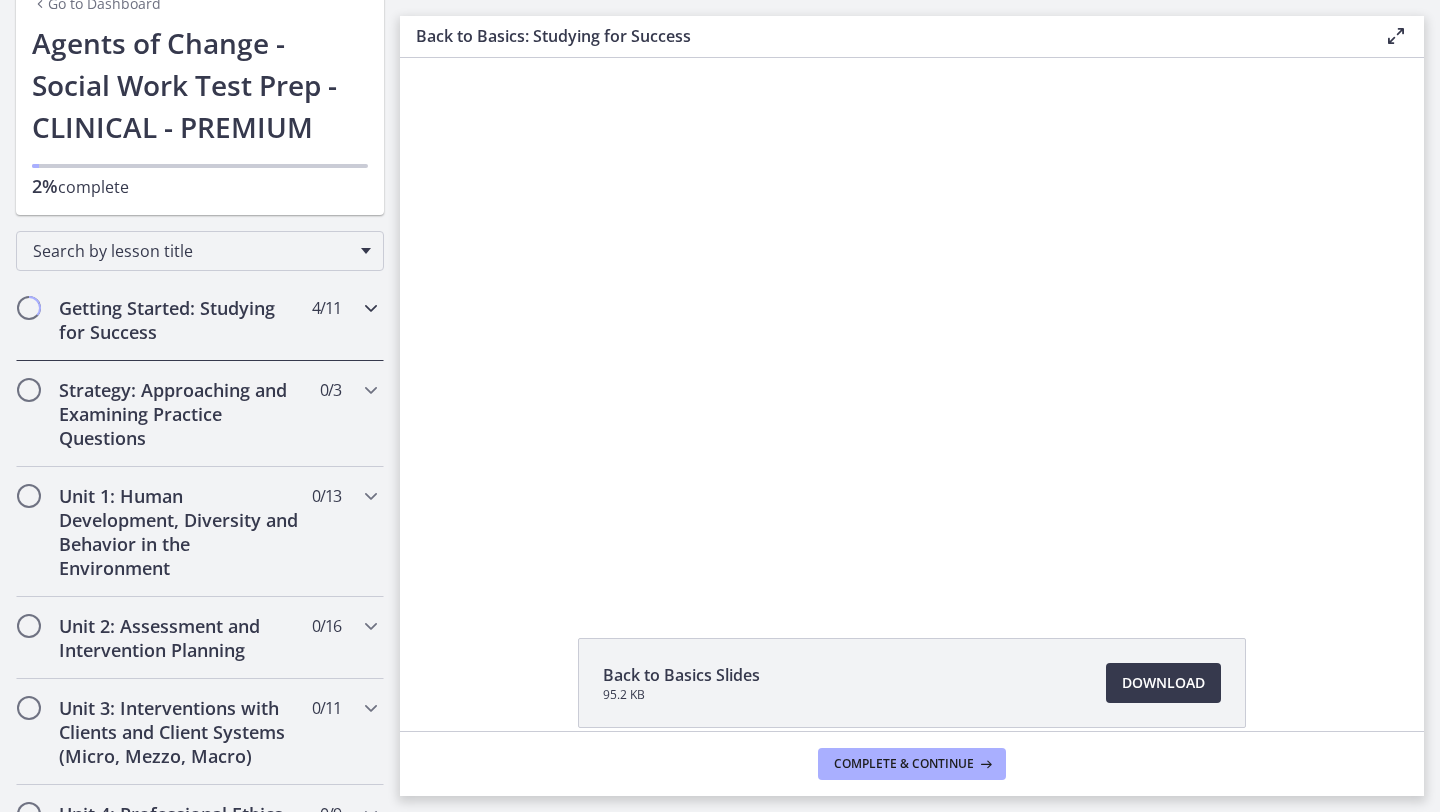 click at bounding box center [371, 308] 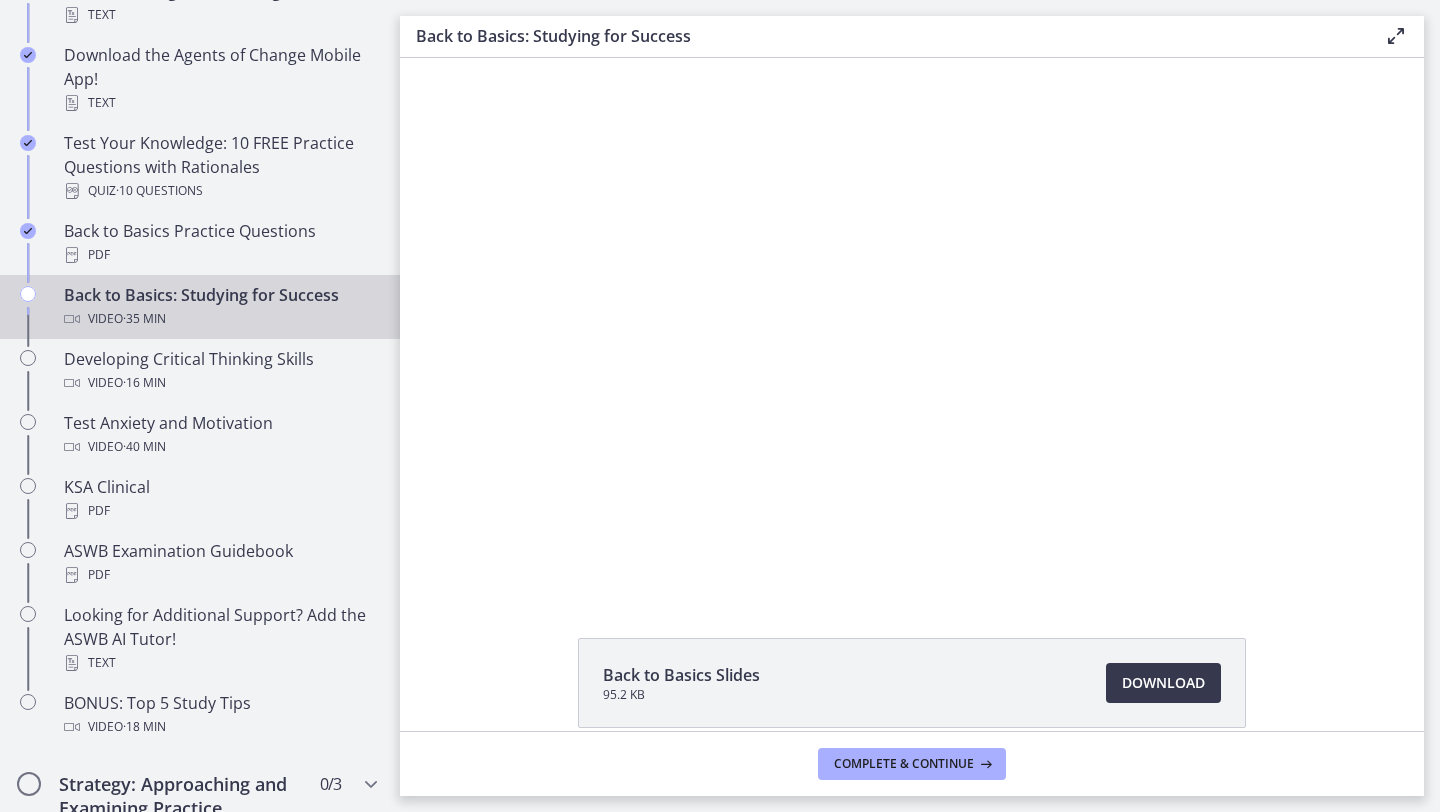 scroll, scrollTop: 494, scrollLeft: 0, axis: vertical 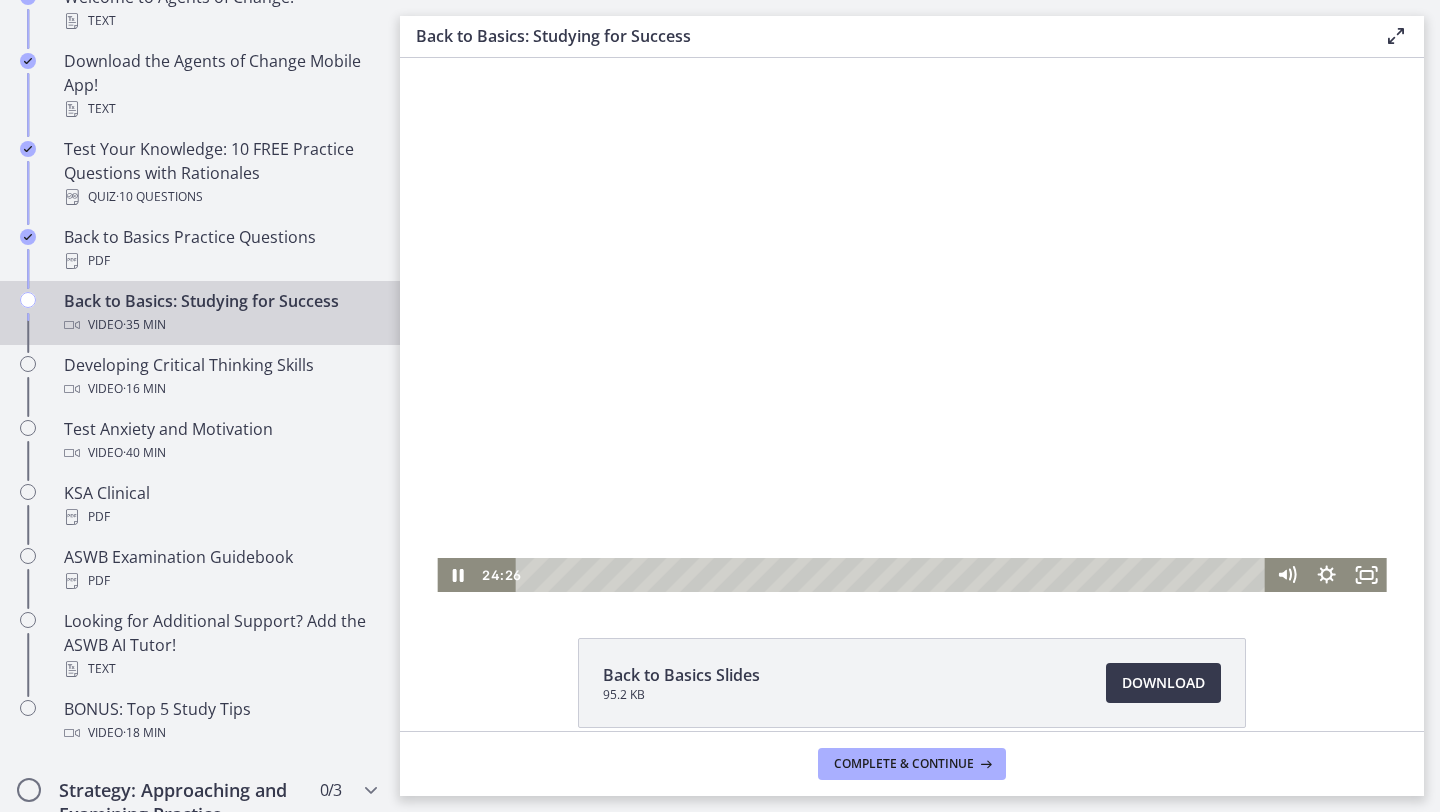 click at bounding box center [911, 325] 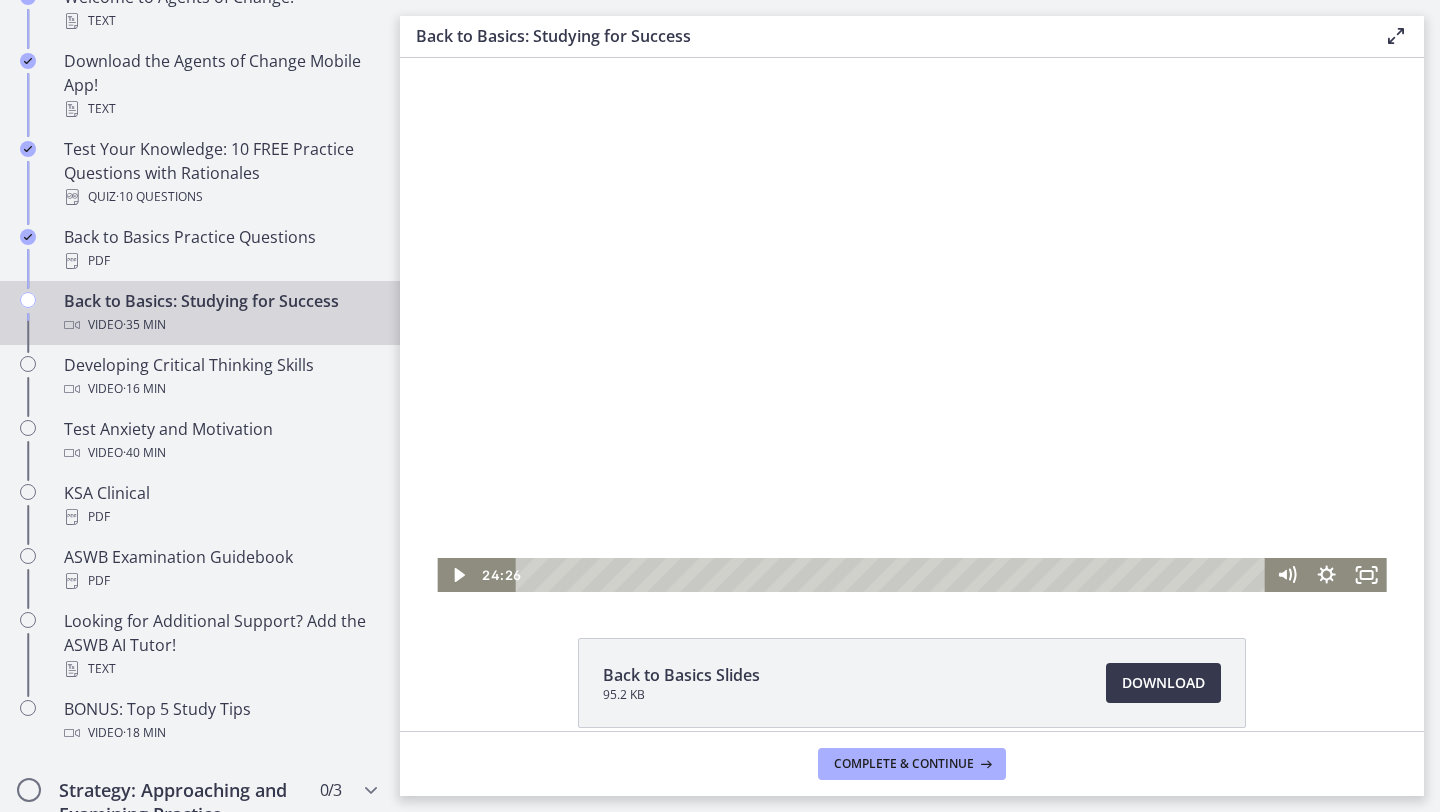 click at bounding box center (911, 325) 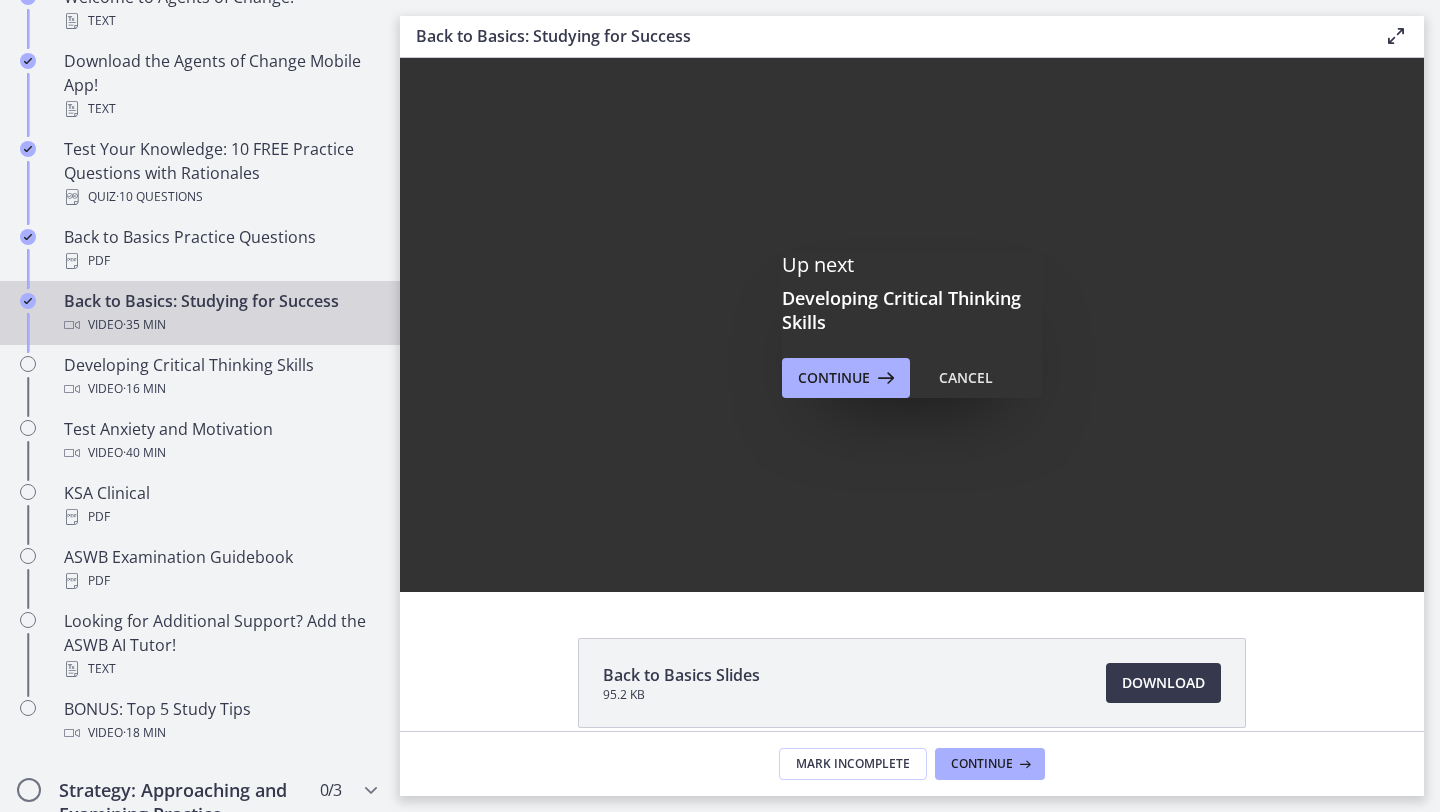 scroll, scrollTop: 0, scrollLeft: 0, axis: both 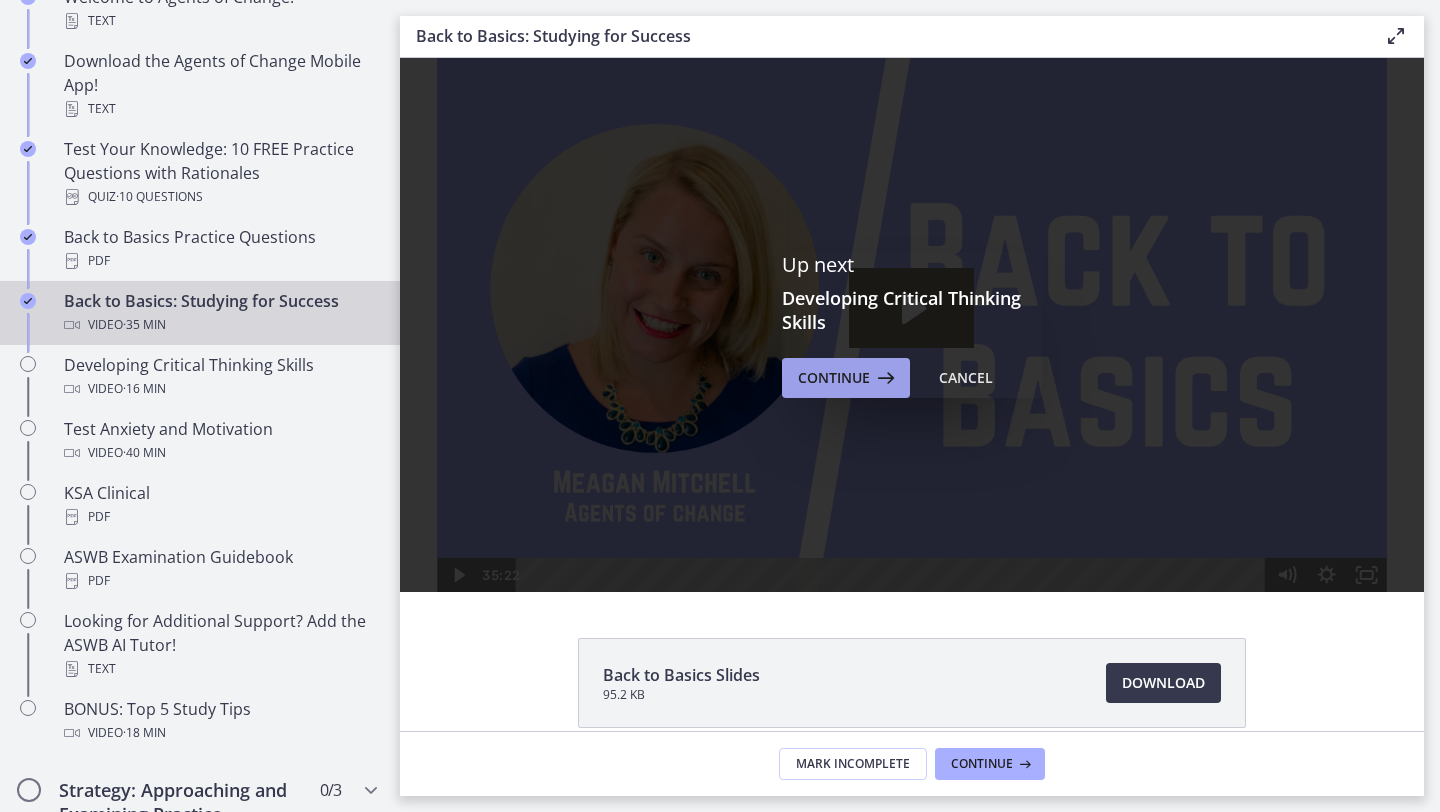click at bounding box center (884, 378) 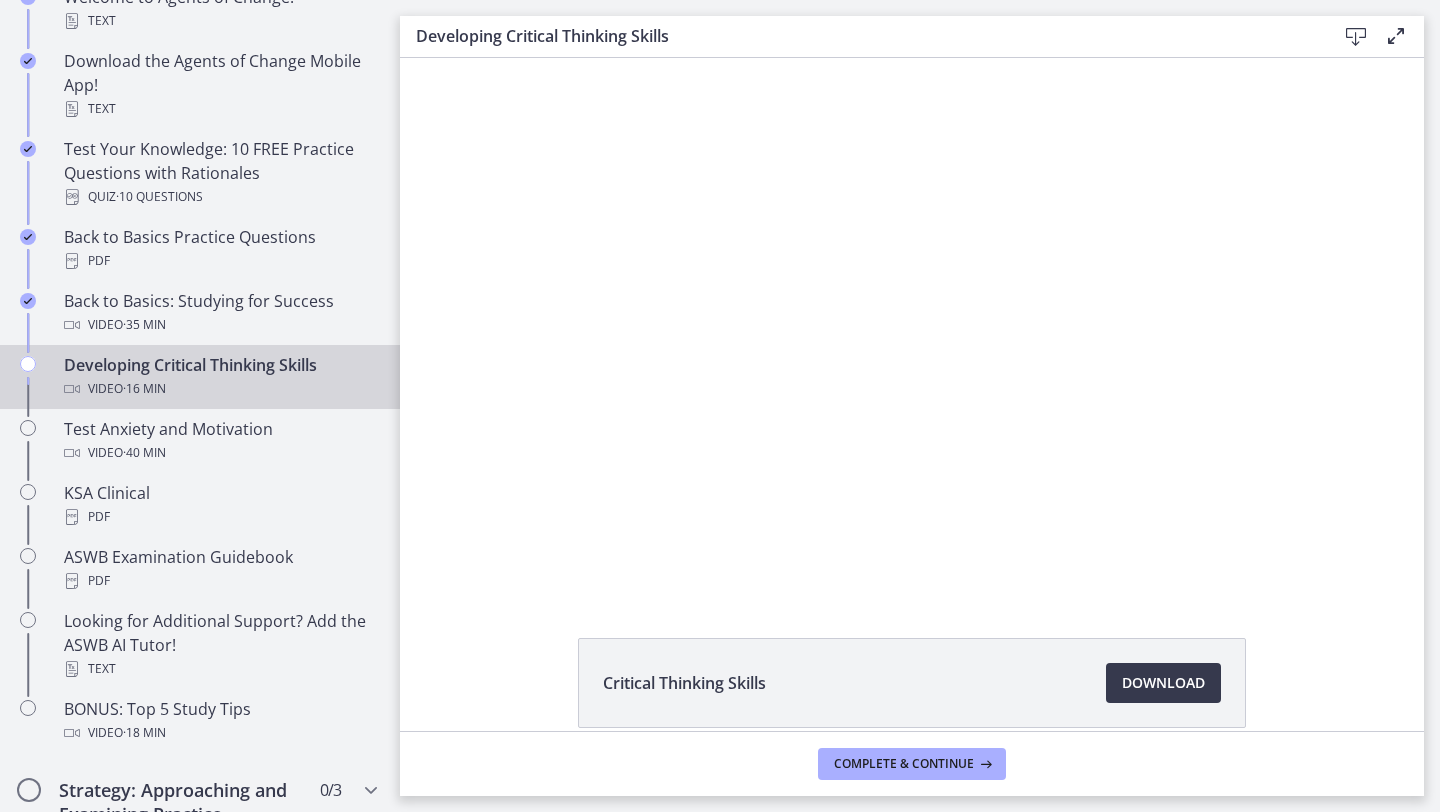 scroll, scrollTop: 0, scrollLeft: 0, axis: both 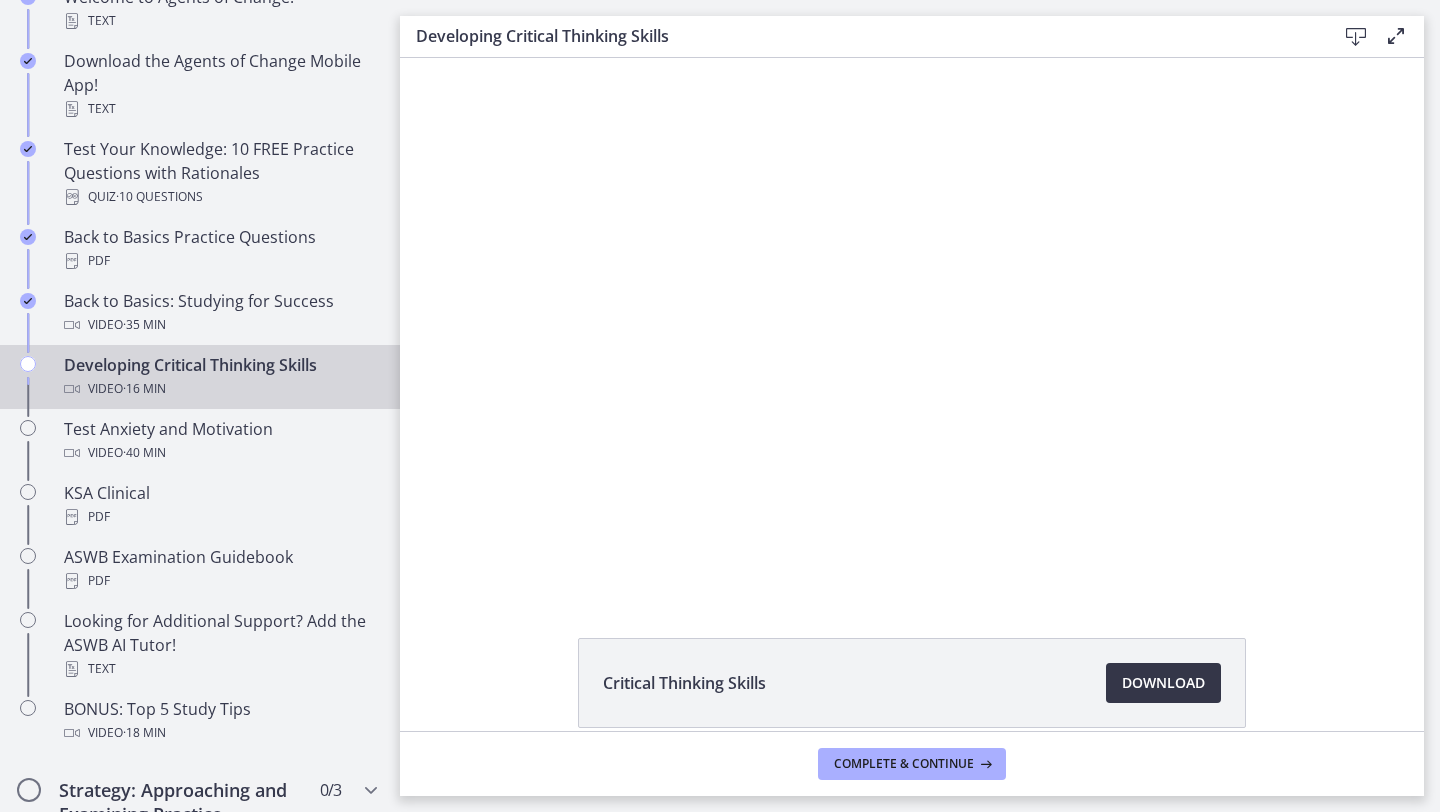 click on "Download
Opens in a new window" at bounding box center (1163, 683) 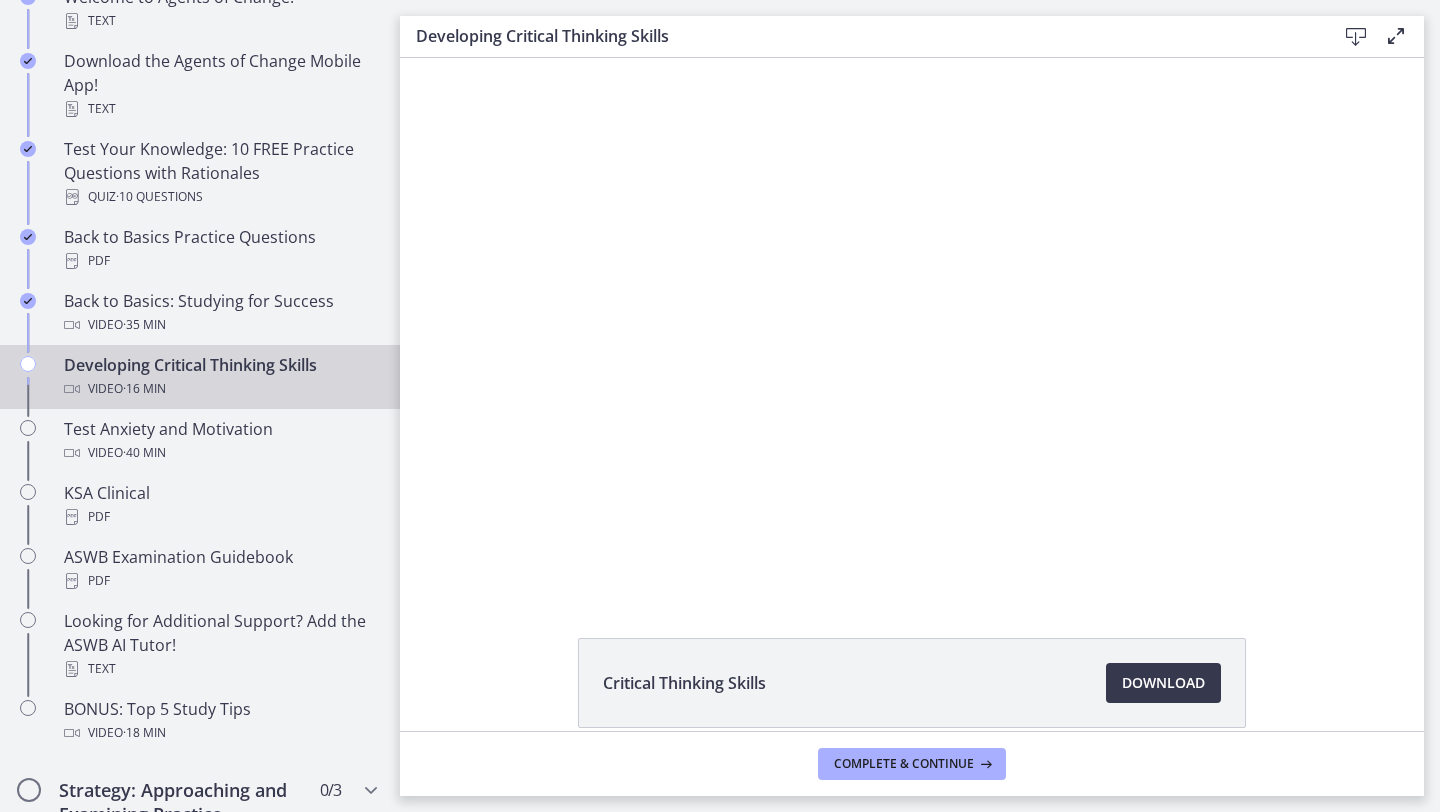 click on "Critical Thinking Skills
Download
Opens in a new window" 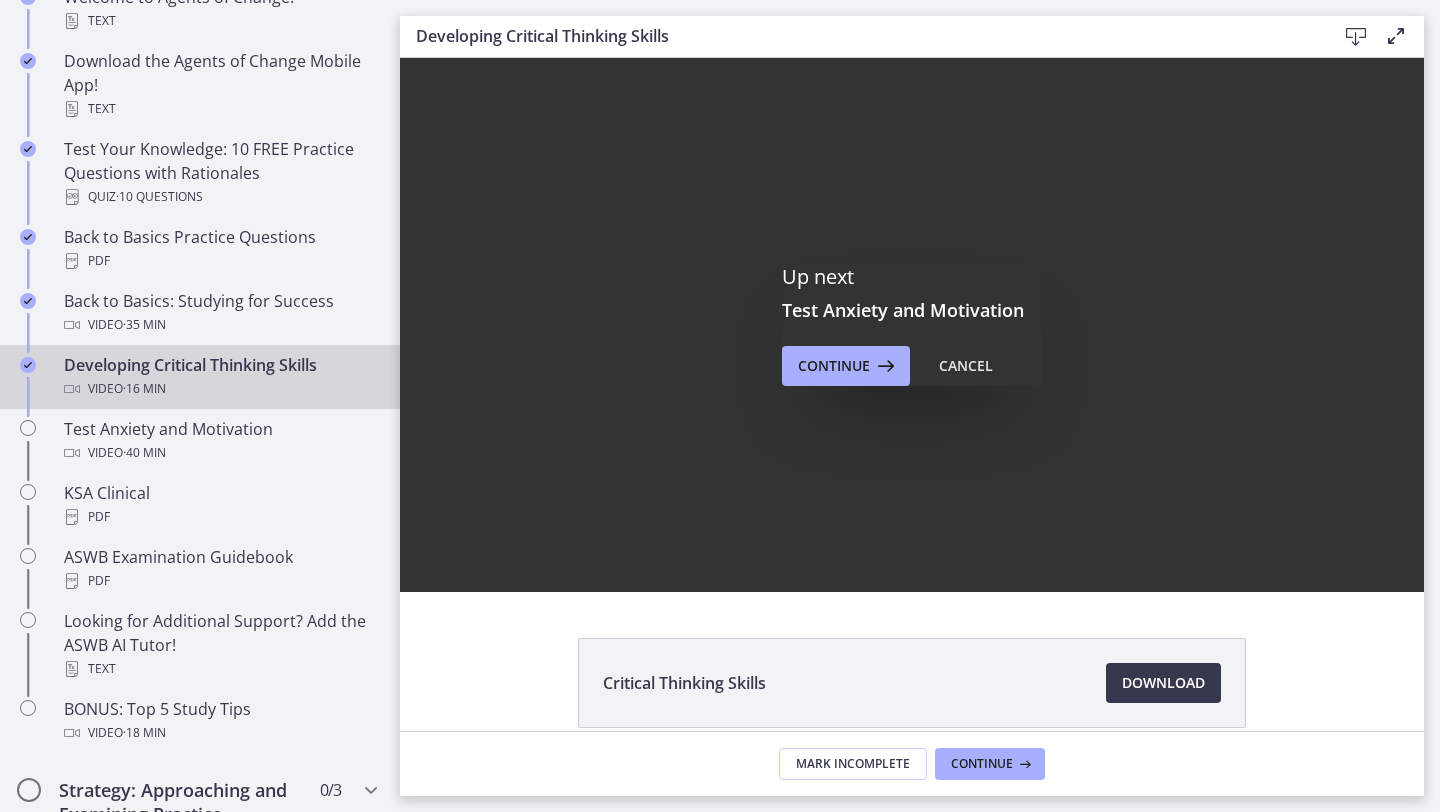 scroll, scrollTop: 0, scrollLeft: 0, axis: both 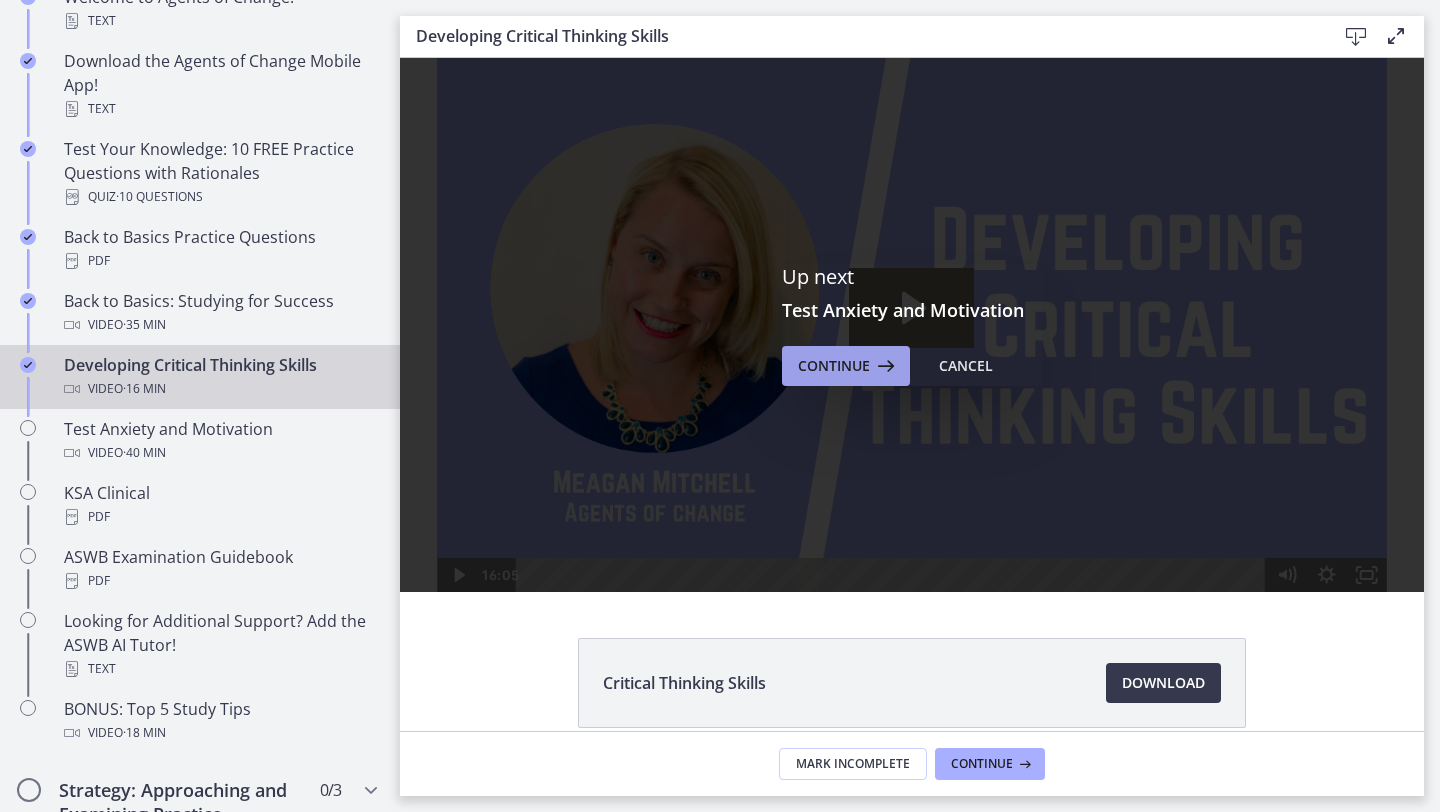 click on "Continue" at bounding box center [846, 366] 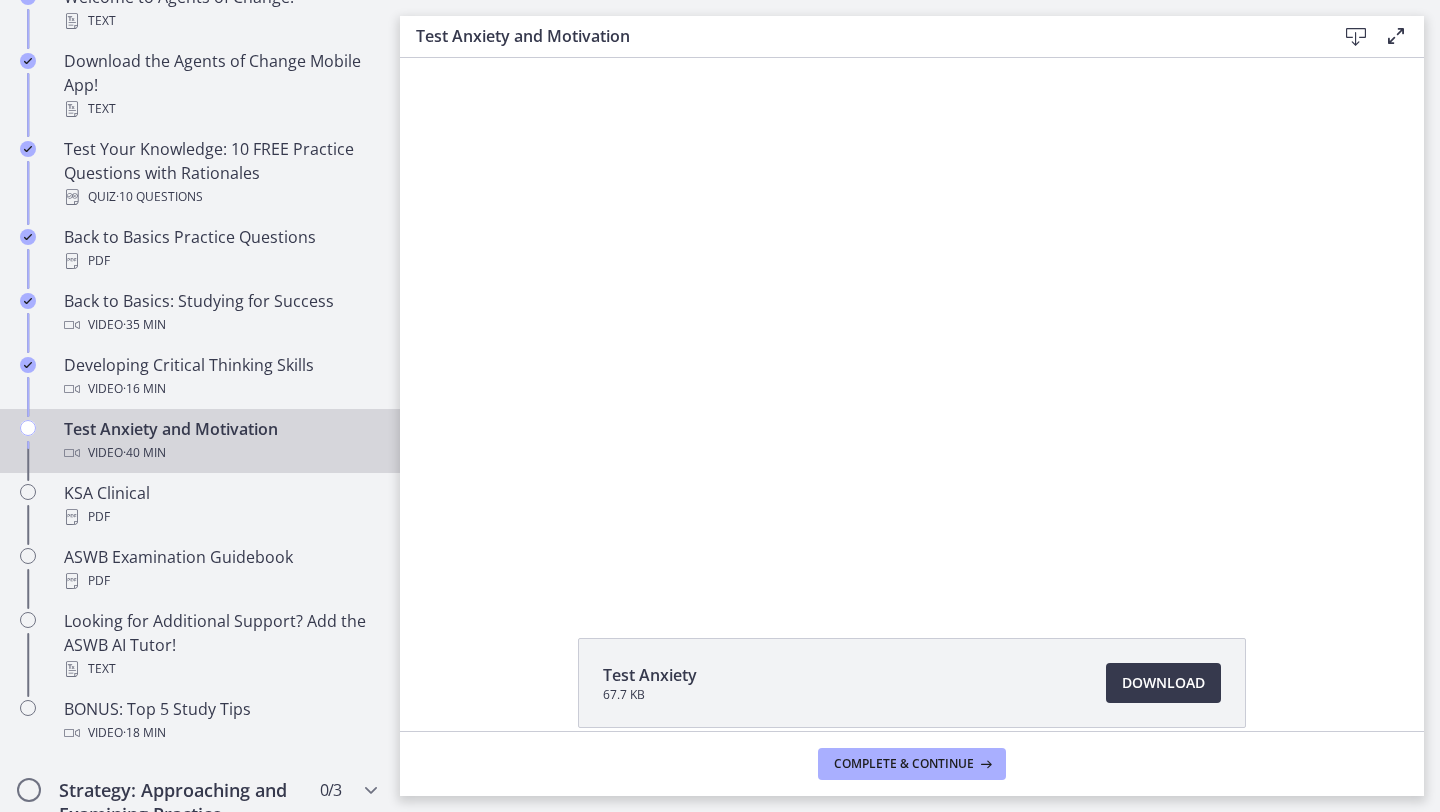 scroll, scrollTop: 0, scrollLeft: 0, axis: both 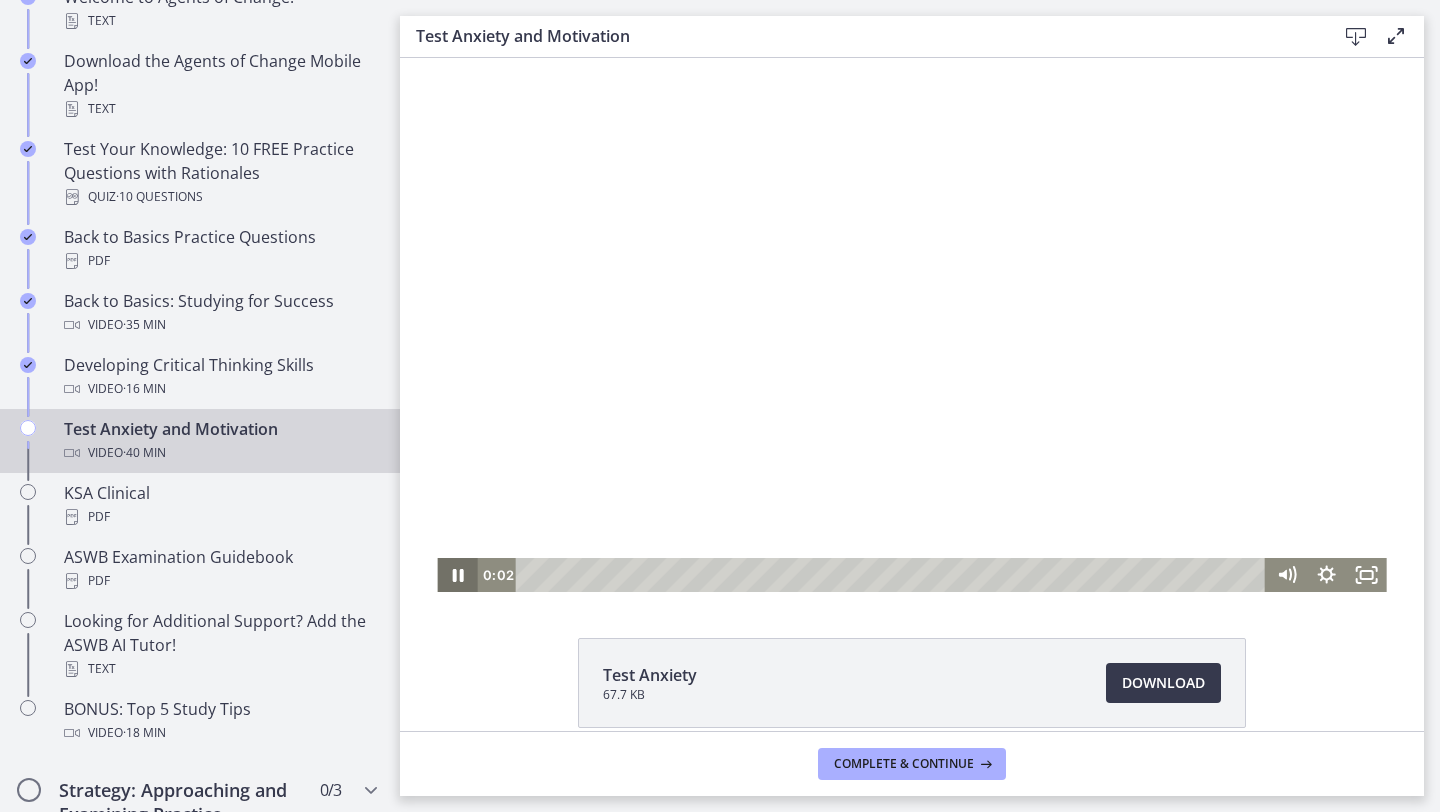 click 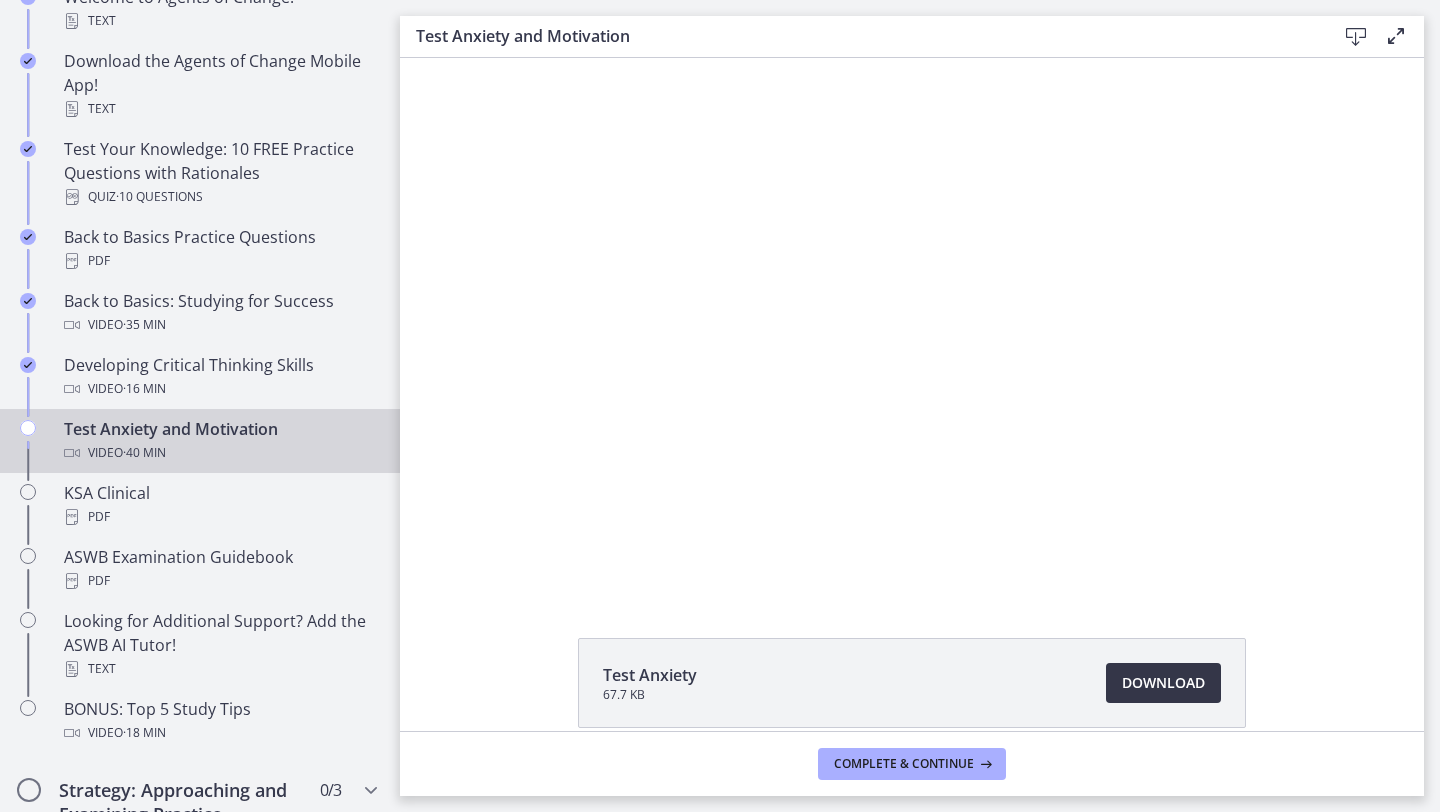 click on "Download
Opens in a new window" at bounding box center [1163, 683] 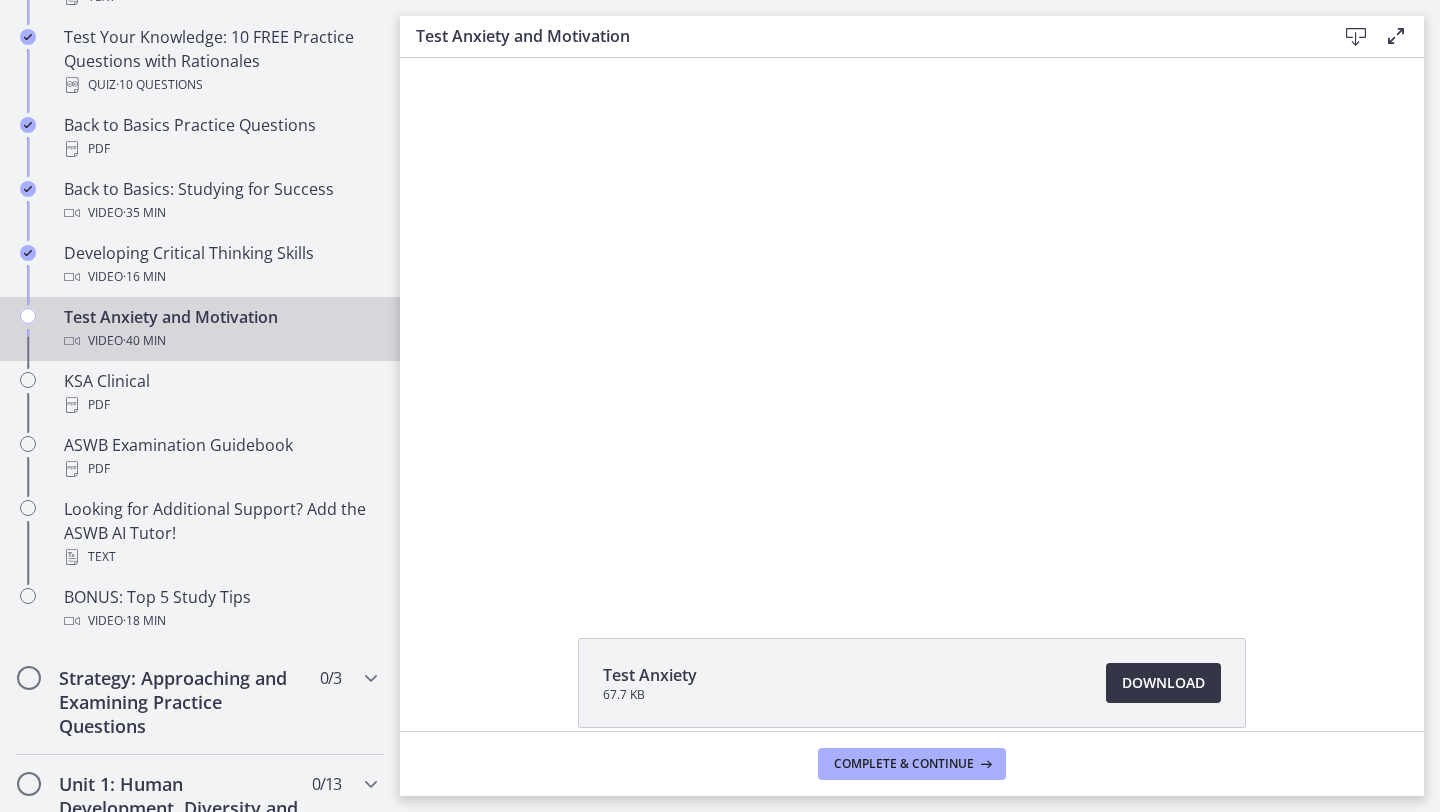 scroll, scrollTop: 603, scrollLeft: 0, axis: vertical 